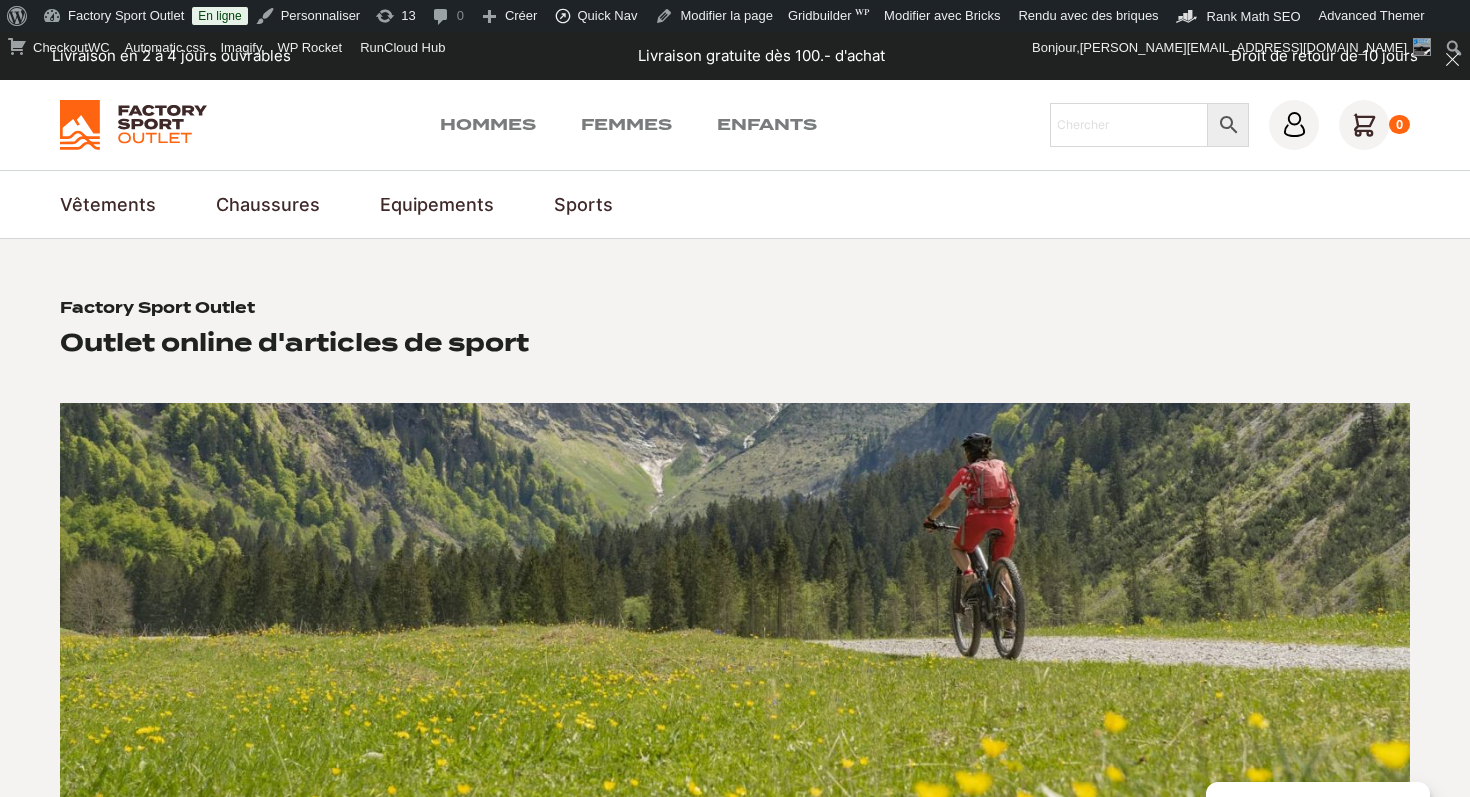 scroll, scrollTop: 0, scrollLeft: 0, axis: both 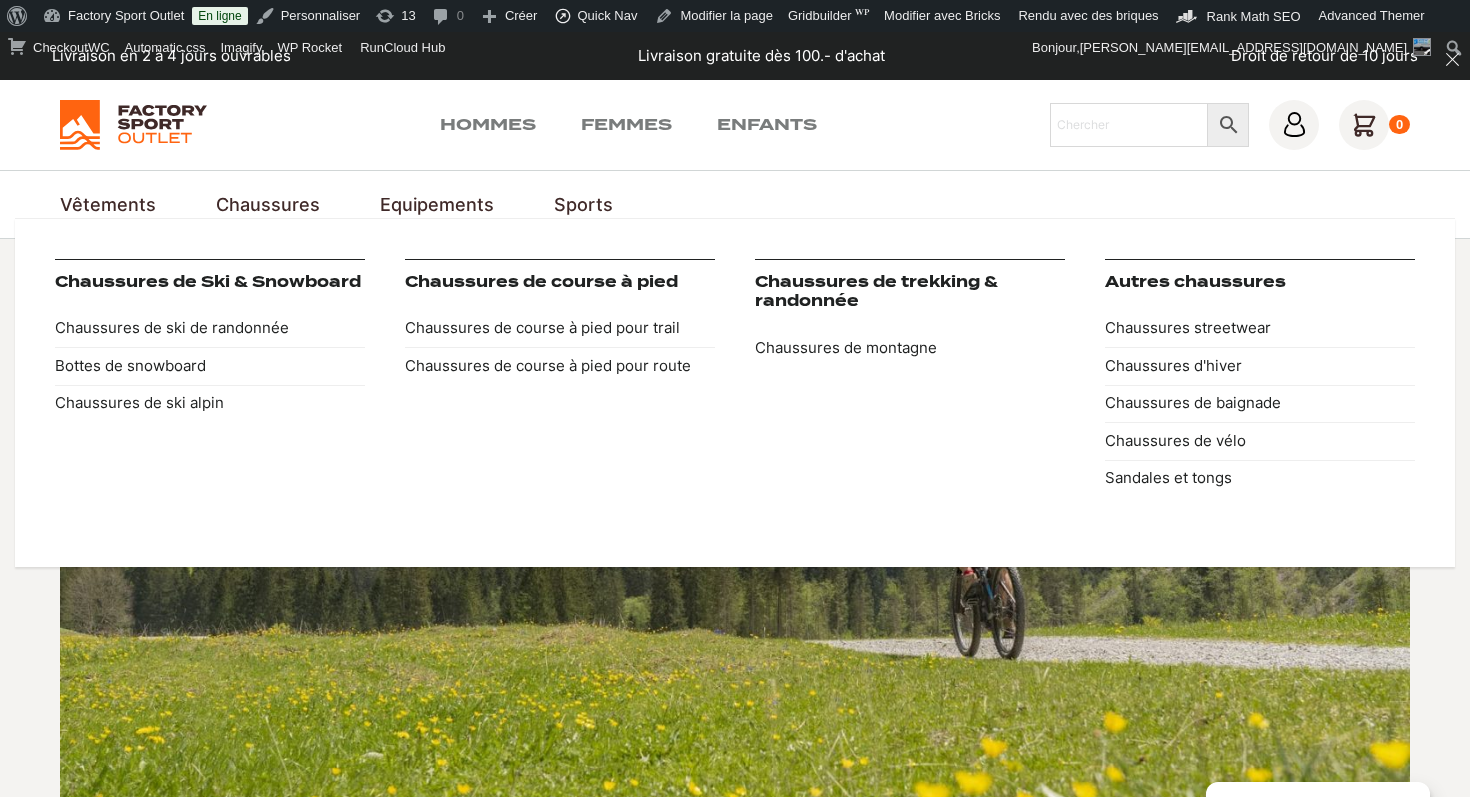 click on "Chaussures" at bounding box center [268, 204] 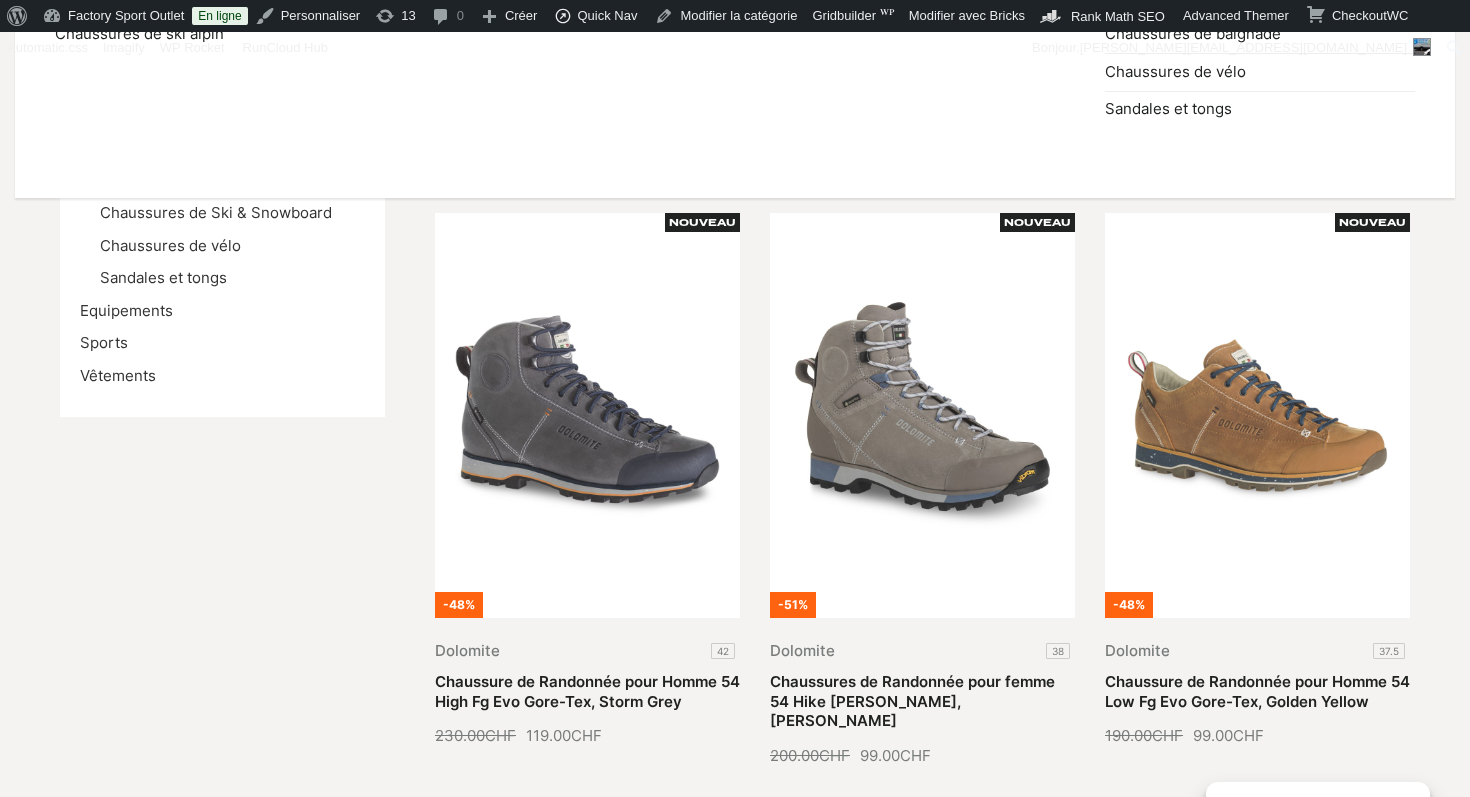 scroll, scrollTop: 441, scrollLeft: 0, axis: vertical 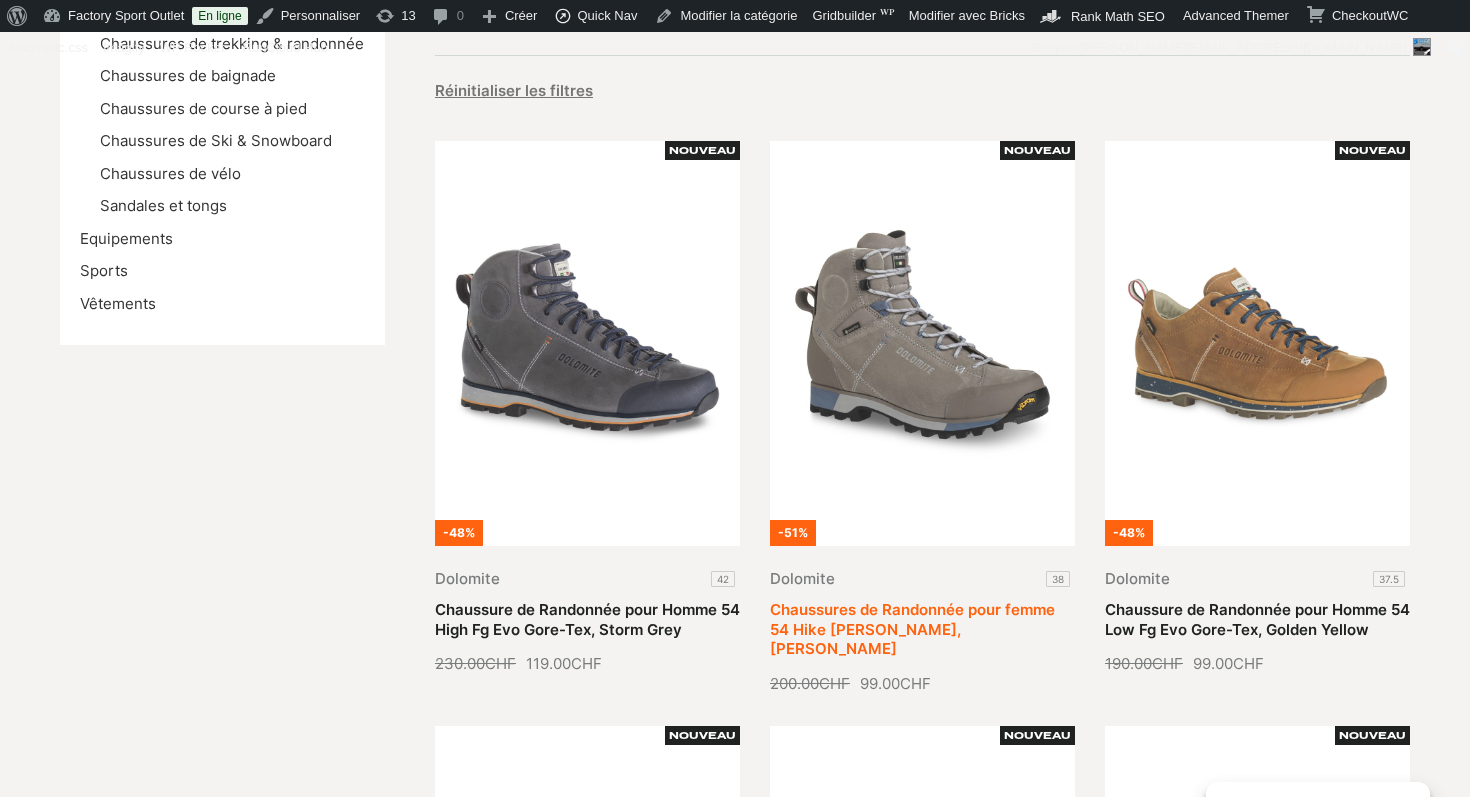 click on "Chaussures de Randonnée pour femme 54 Hike Evo Gore-Tex, Almond Beige" at bounding box center (912, 629) 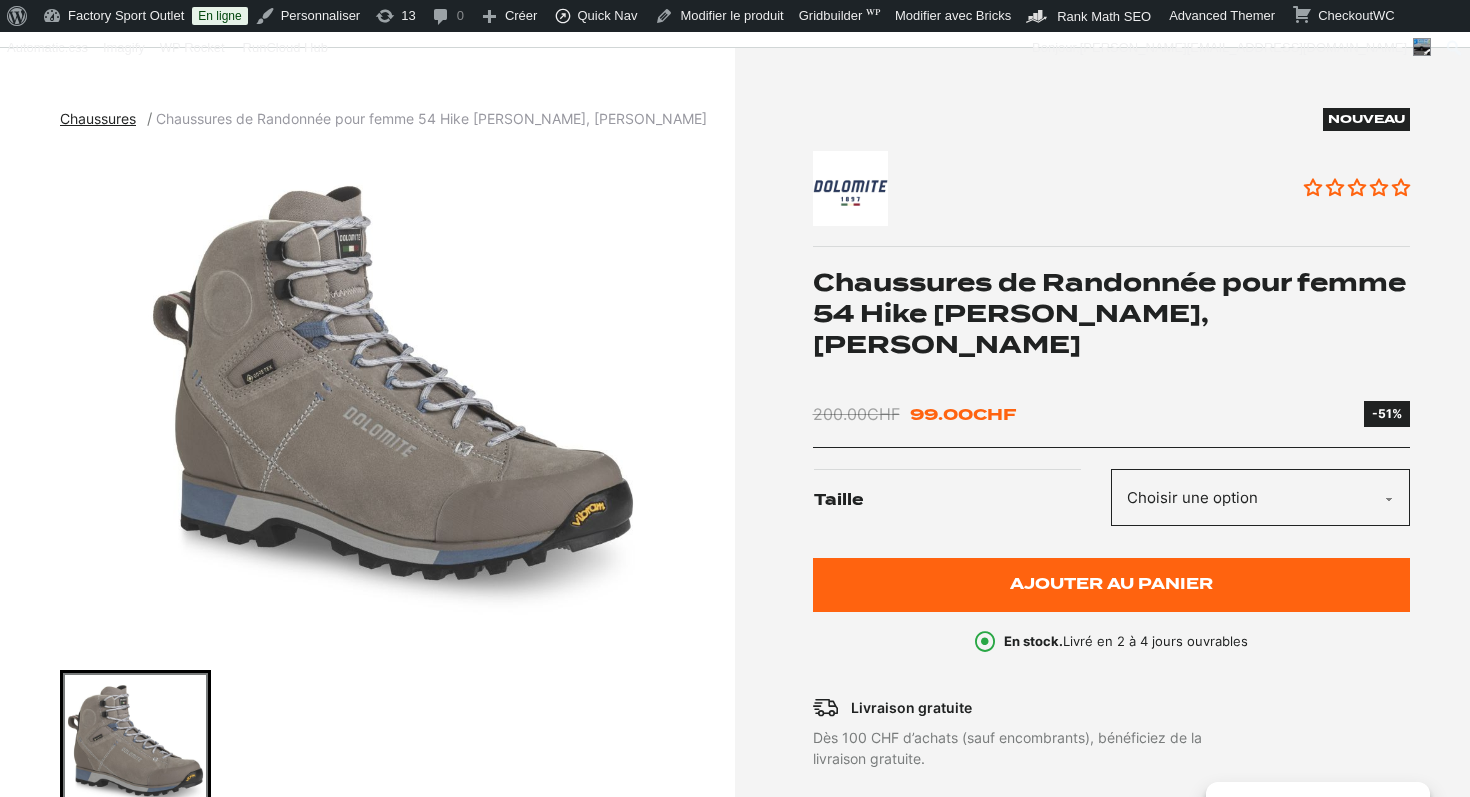 scroll, scrollTop: 291, scrollLeft: 0, axis: vertical 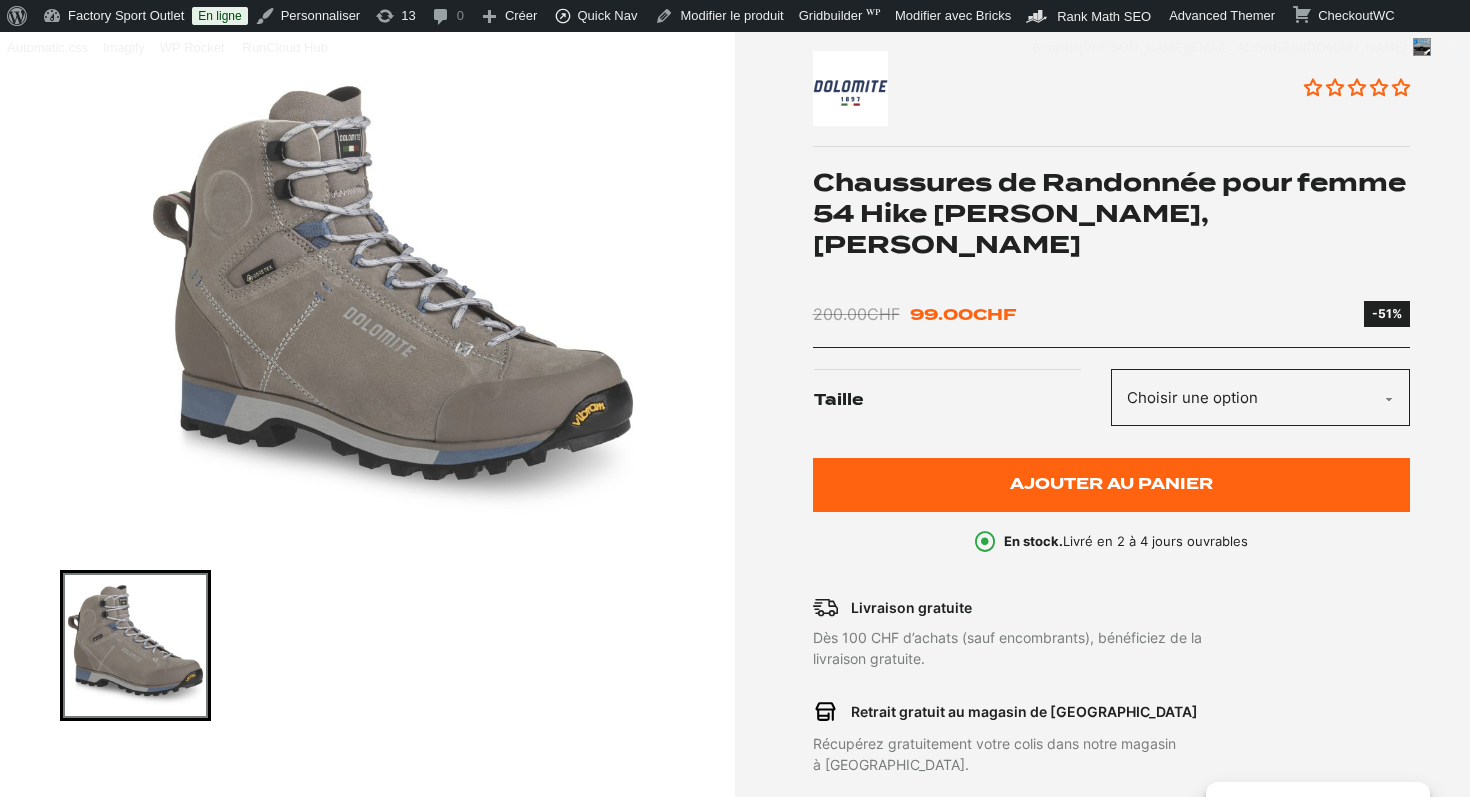 click on "Choisir une option 38" 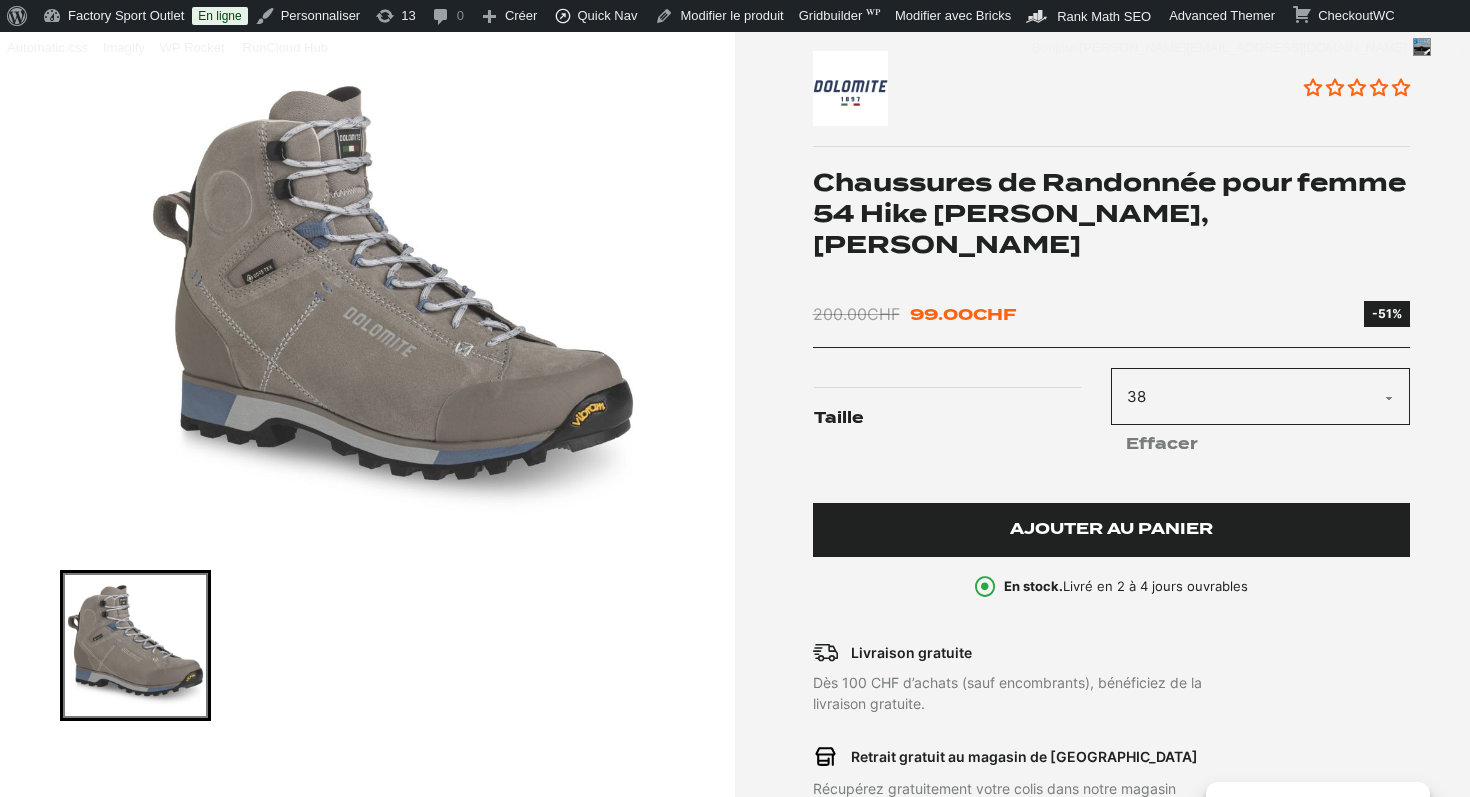 click on "Ajouter au panier" 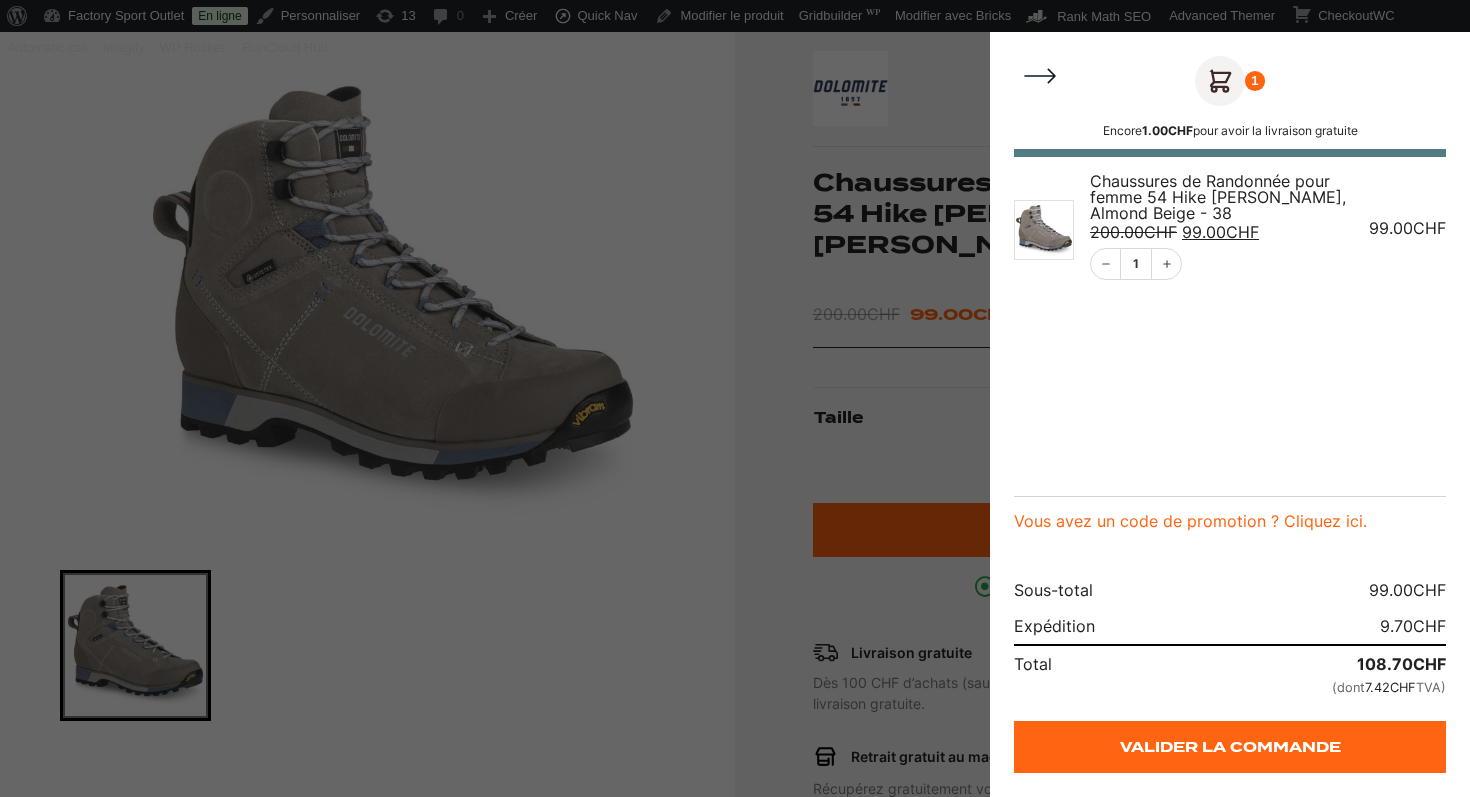 click 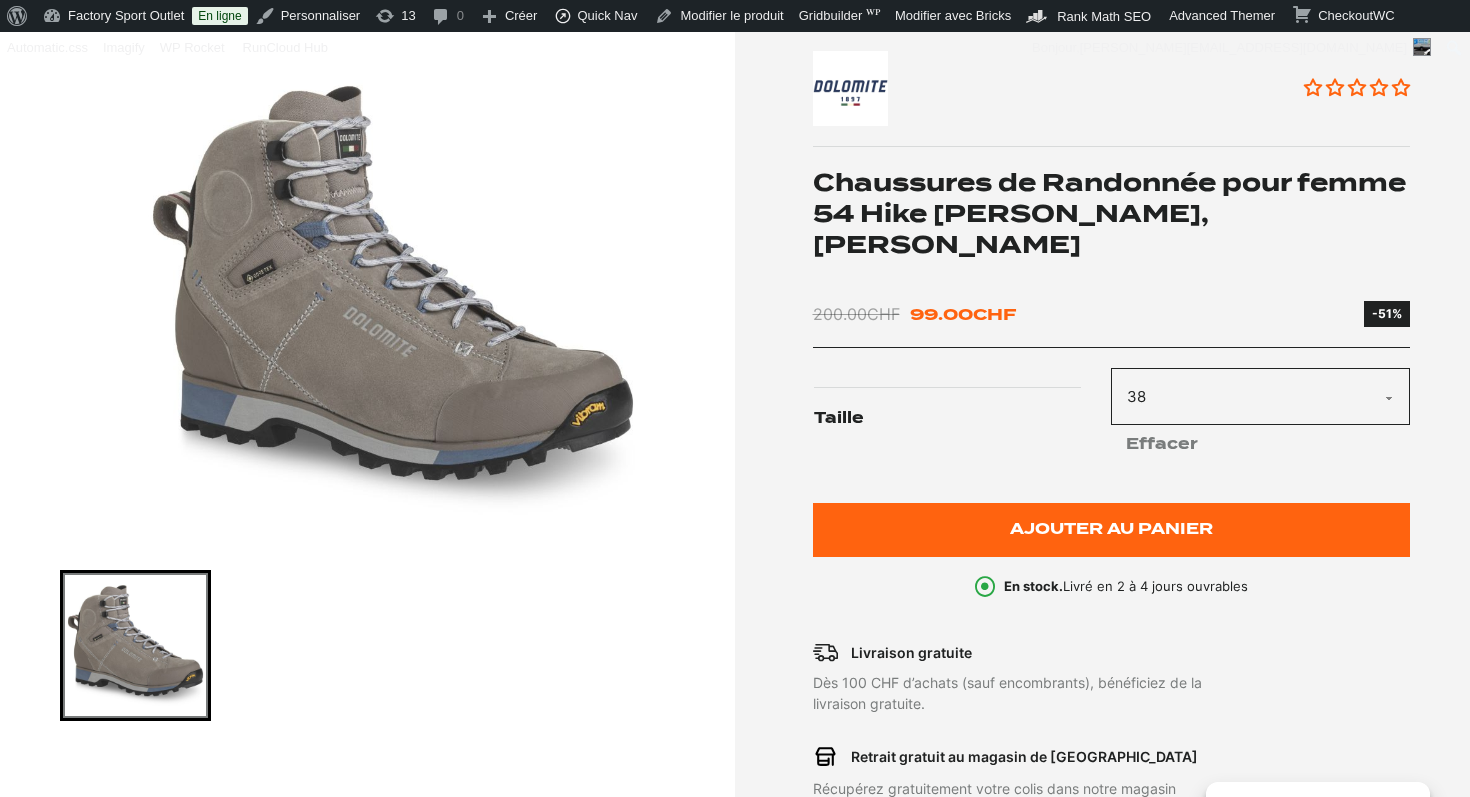 scroll, scrollTop: 0, scrollLeft: 0, axis: both 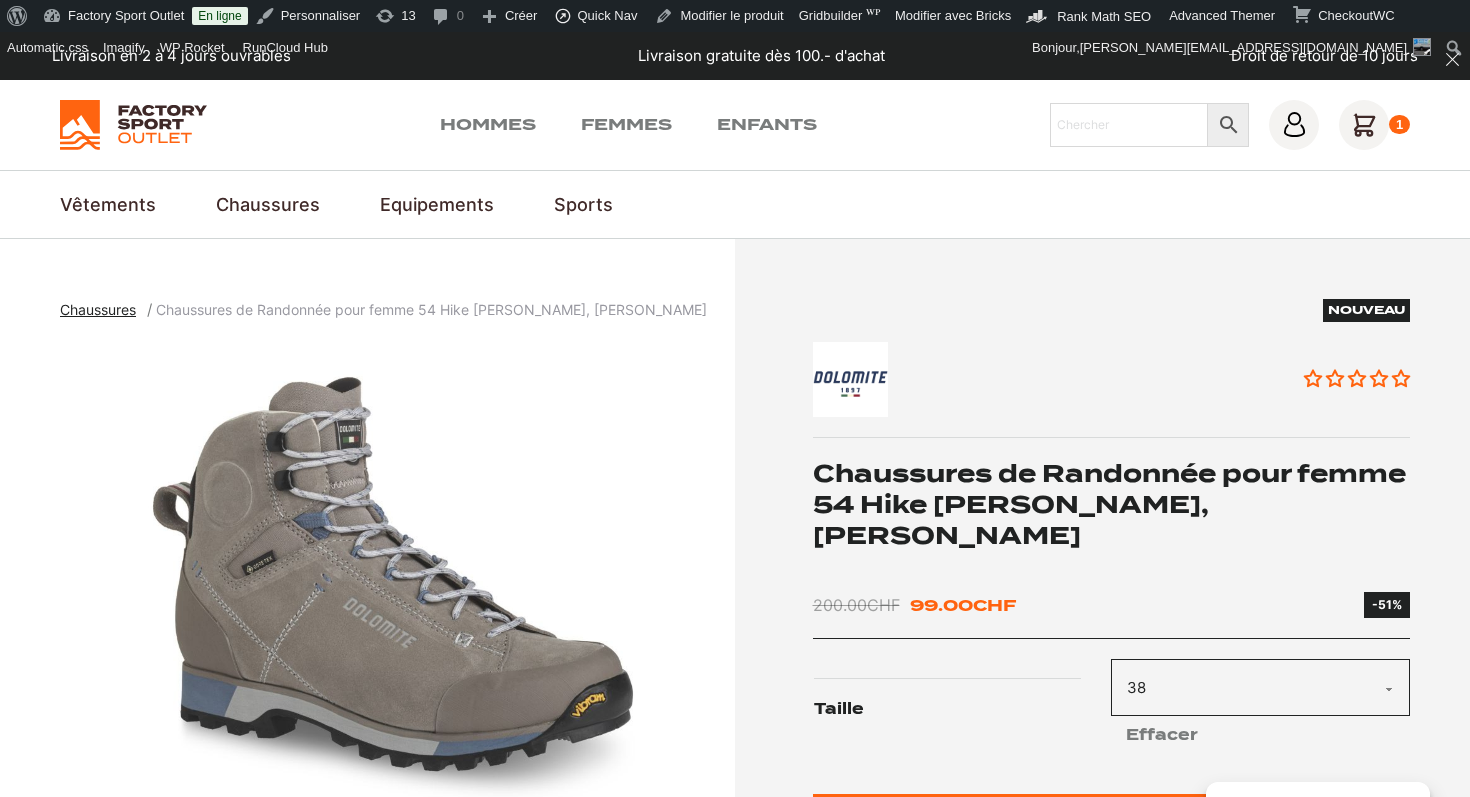 click 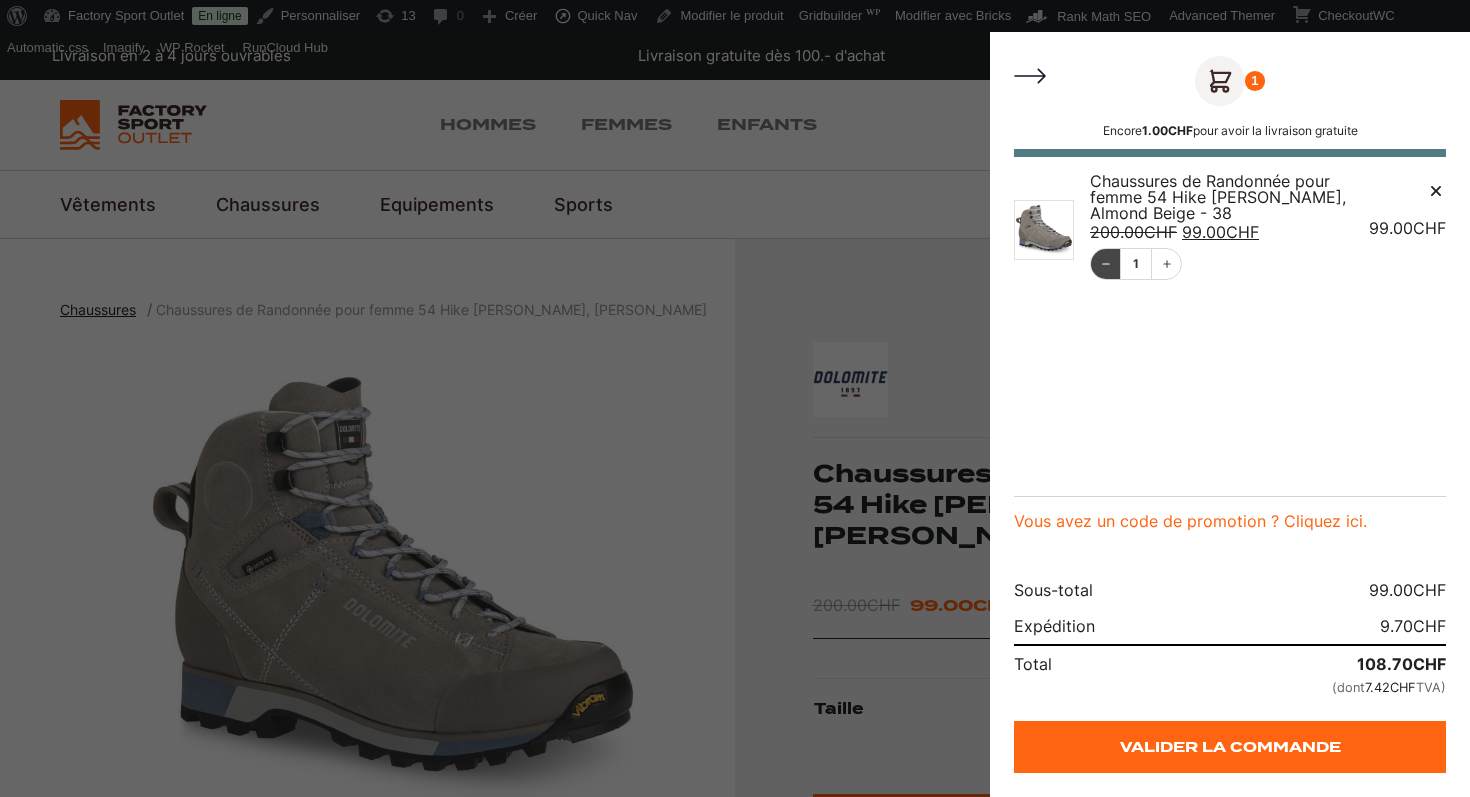click at bounding box center [1106, 264] 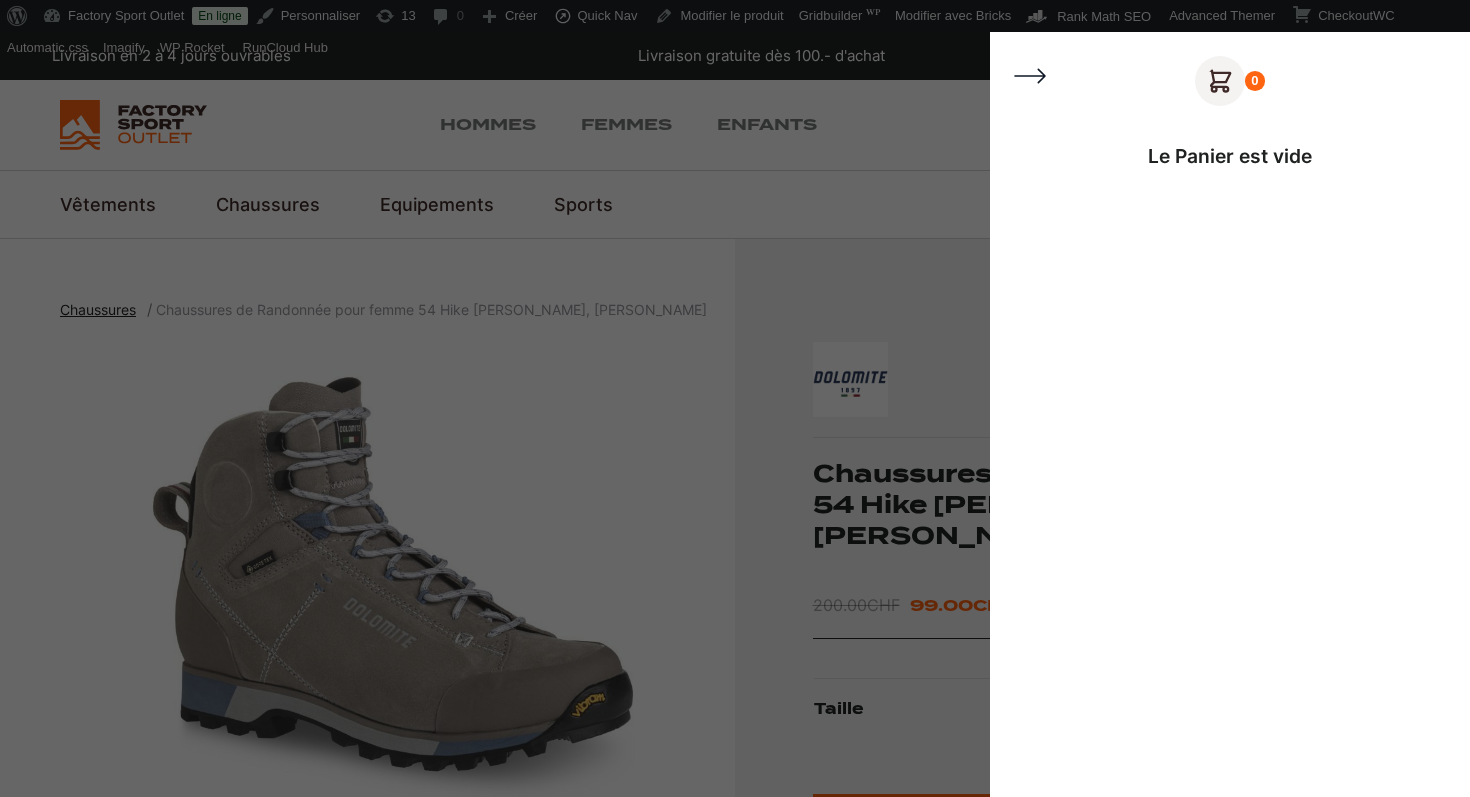 click at bounding box center [735, 398] 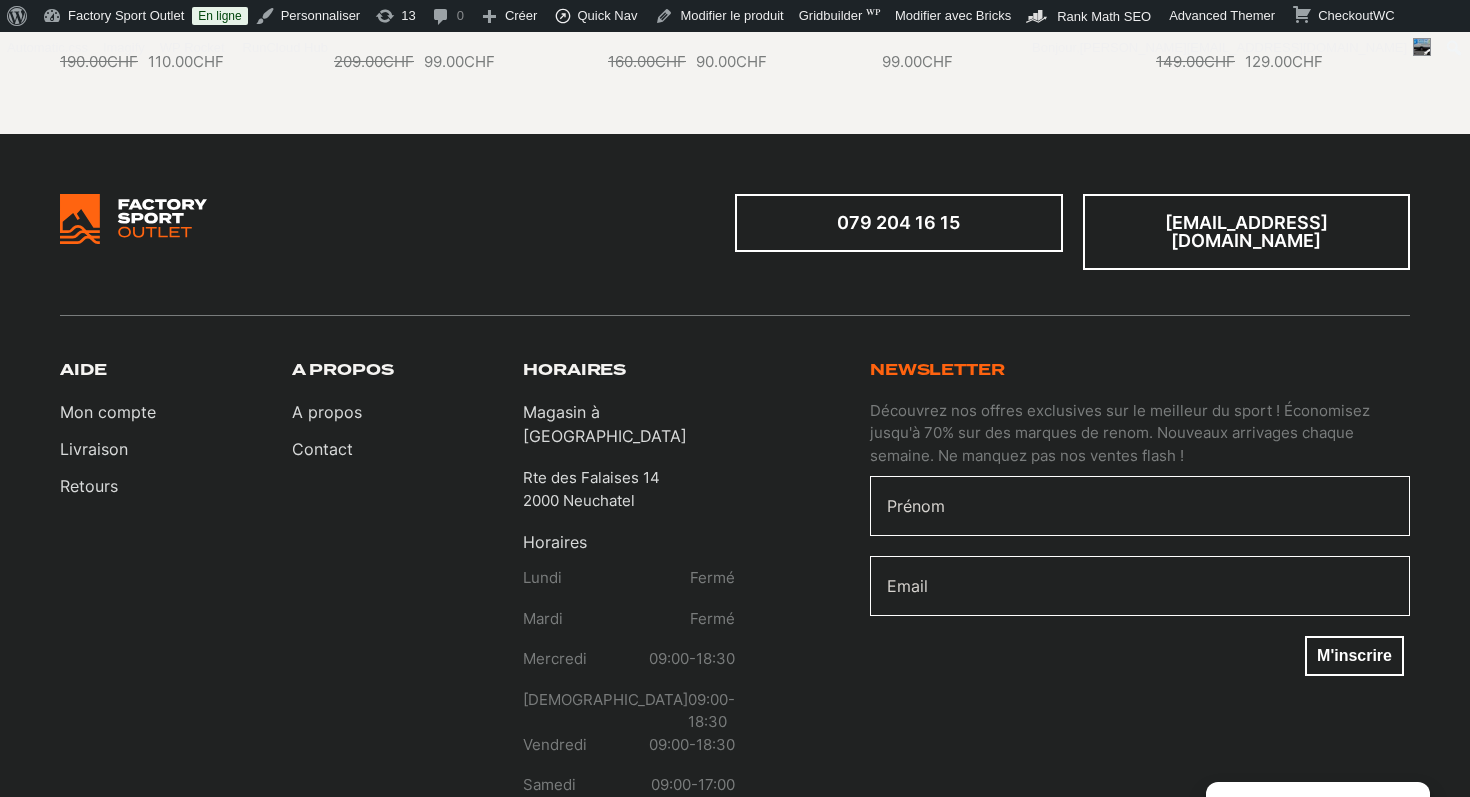 scroll, scrollTop: 3028, scrollLeft: 0, axis: vertical 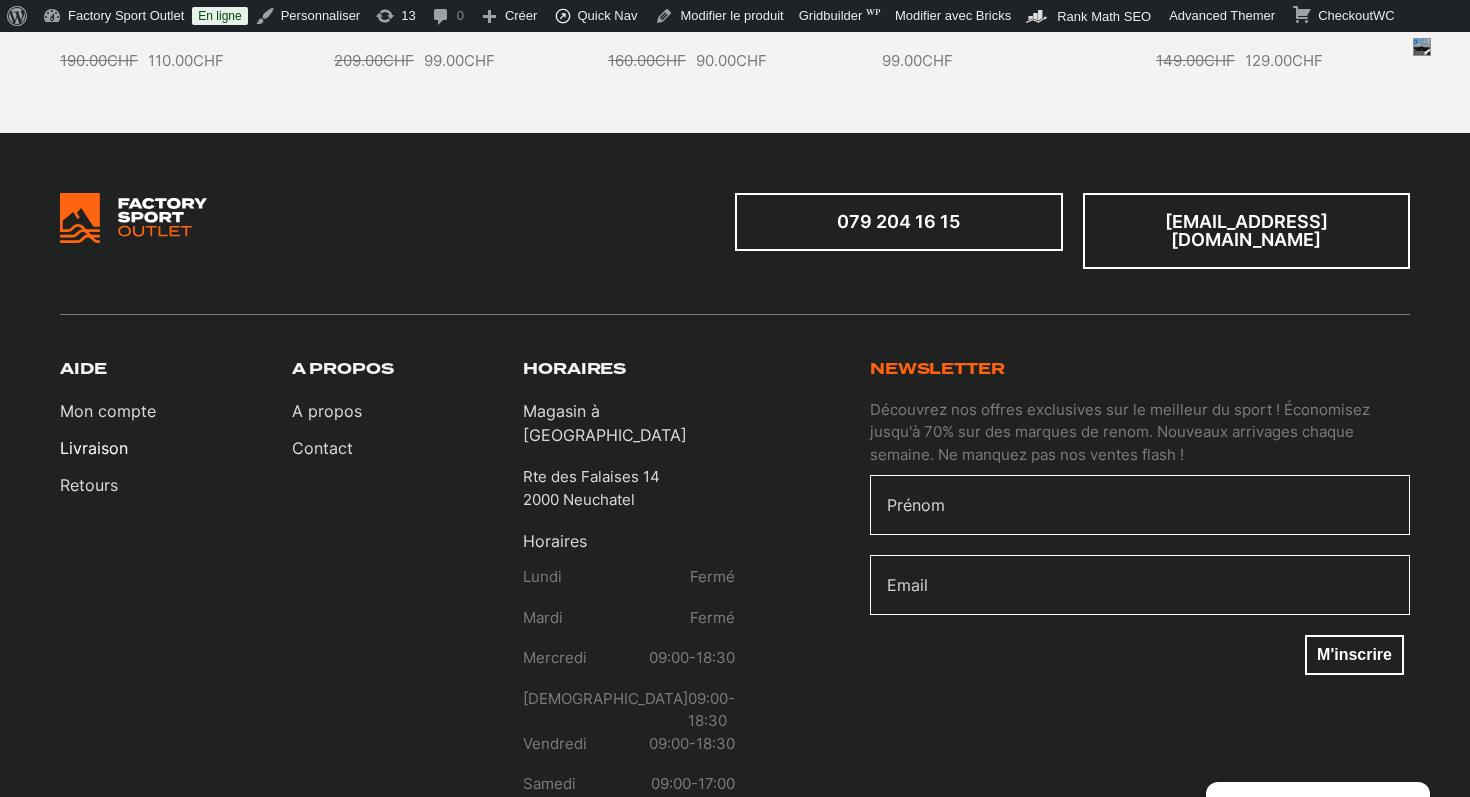 click on "Livraison" at bounding box center (108, 448) 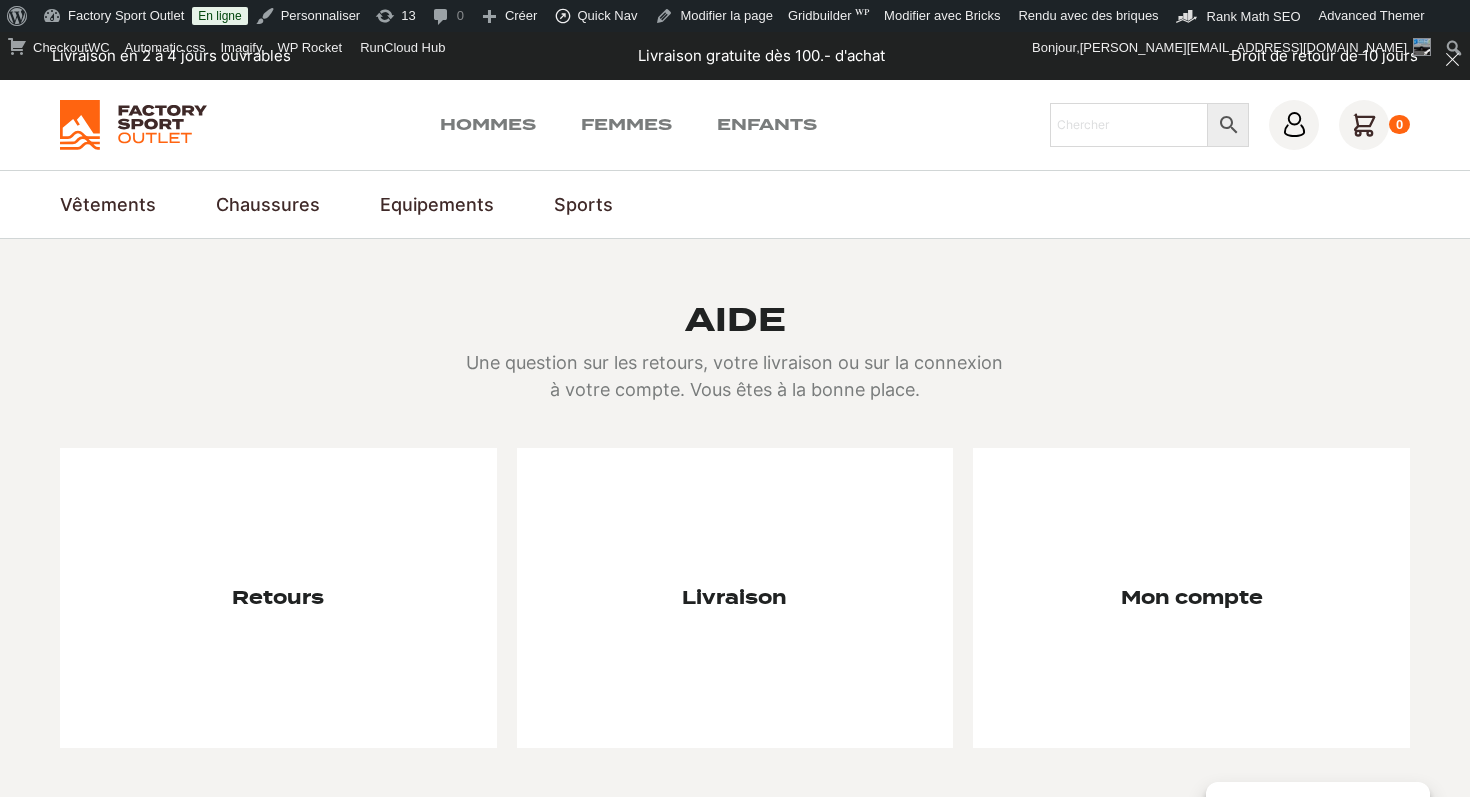 scroll, scrollTop: 0, scrollLeft: 0, axis: both 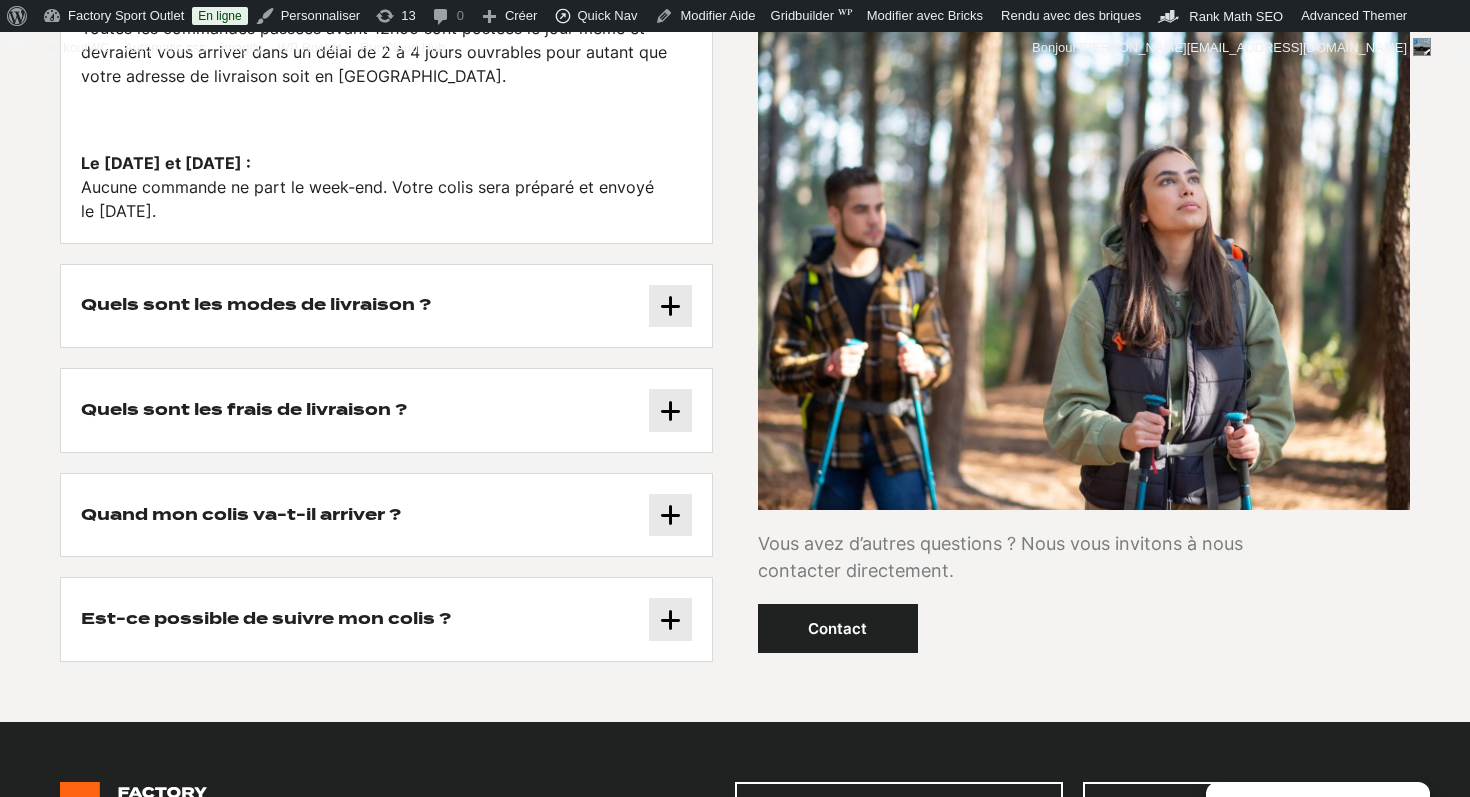 click on "Est-ce possible de suivre mon colis ?" at bounding box center [386, 619] 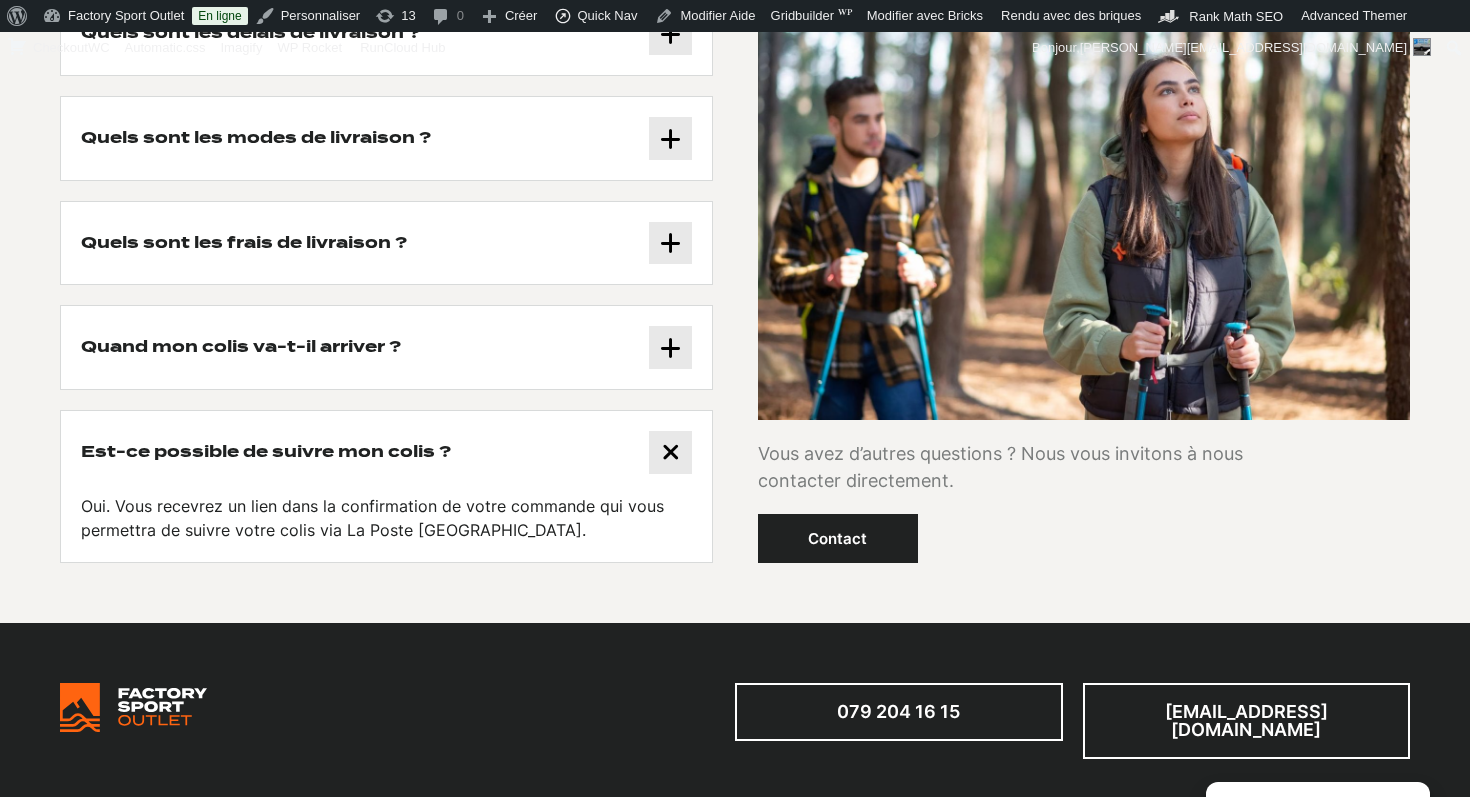 scroll, scrollTop: 459, scrollLeft: 0, axis: vertical 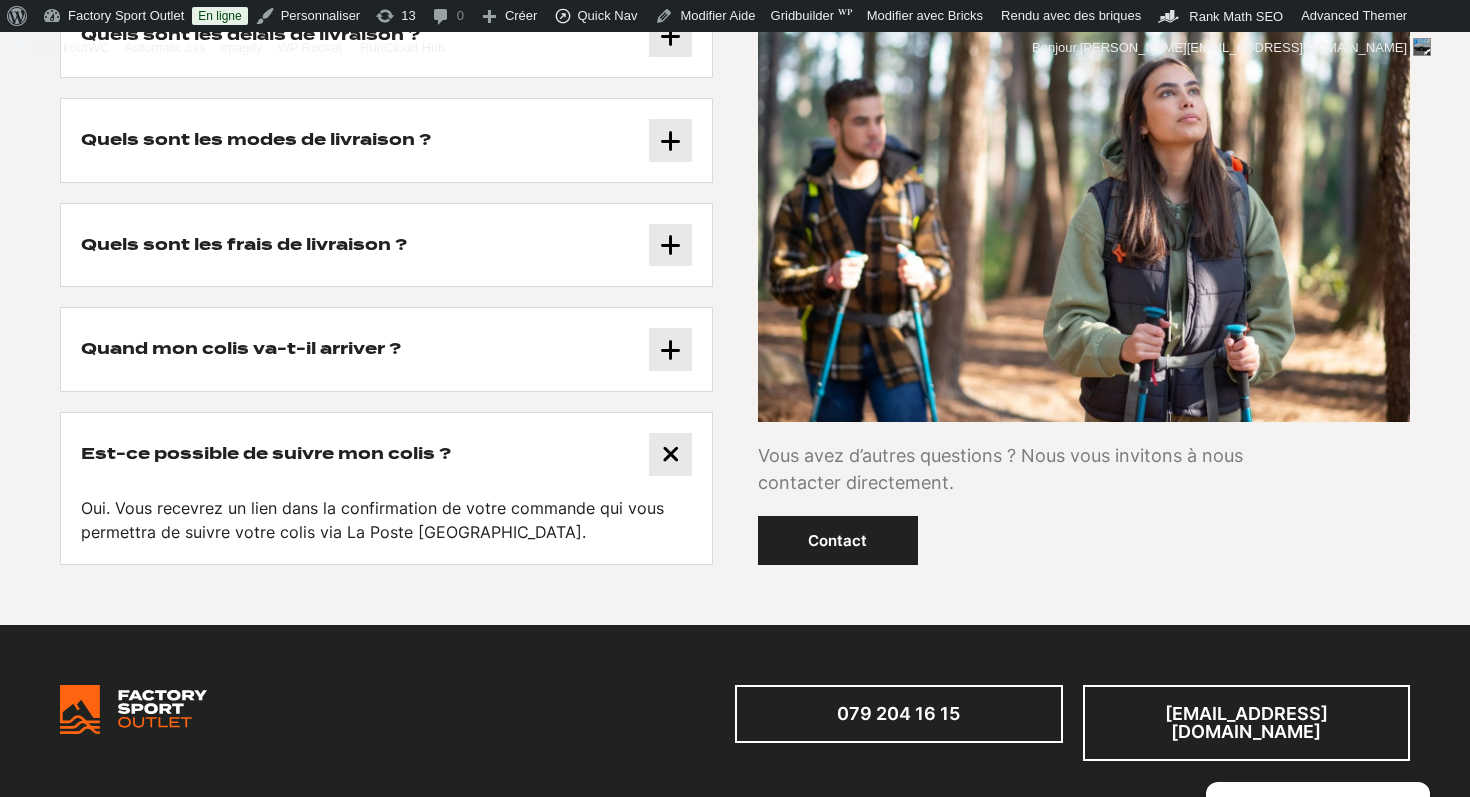 click on "Quand mon colis va-t-il arriver ?" at bounding box center (386, 349) 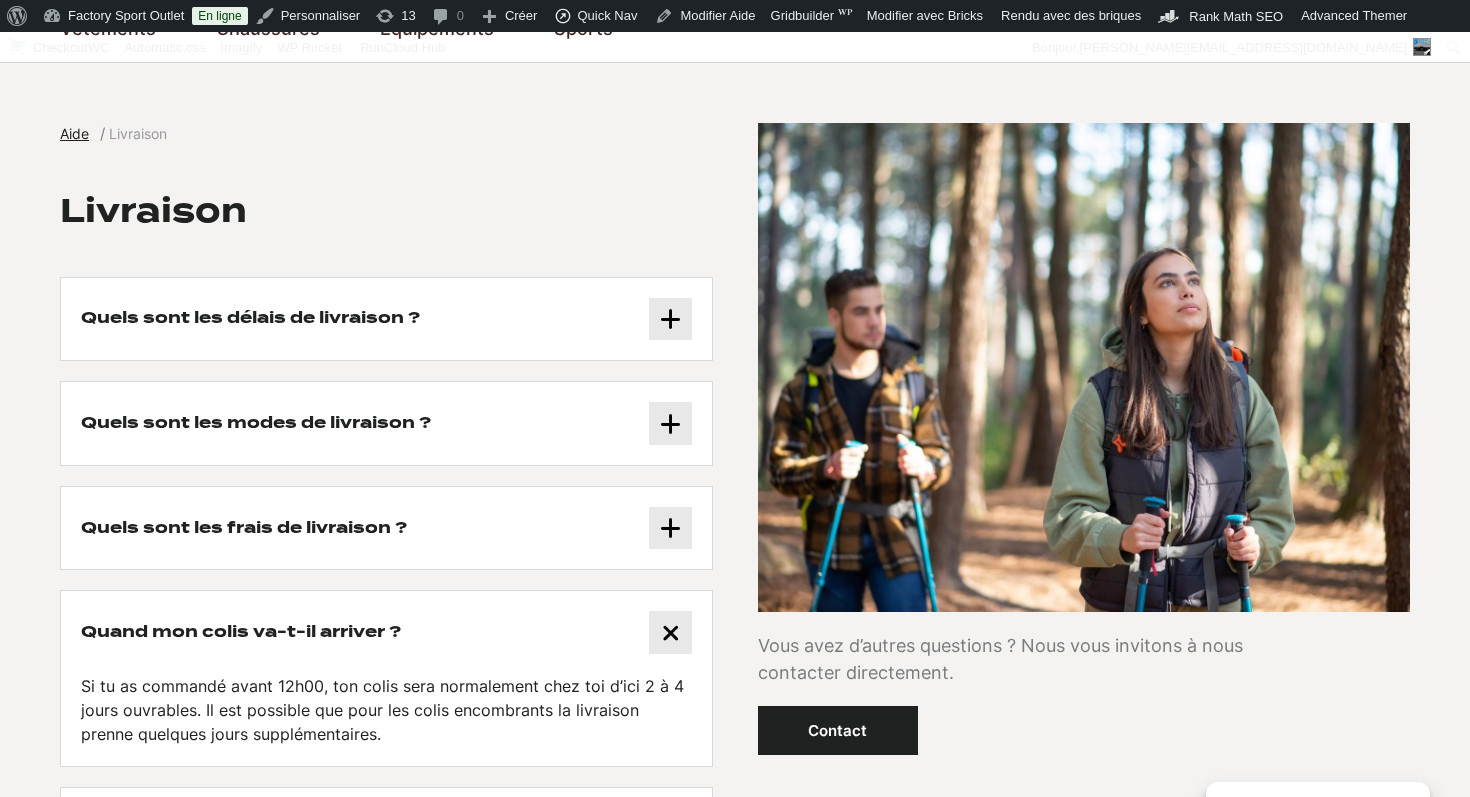 scroll, scrollTop: 153, scrollLeft: 0, axis: vertical 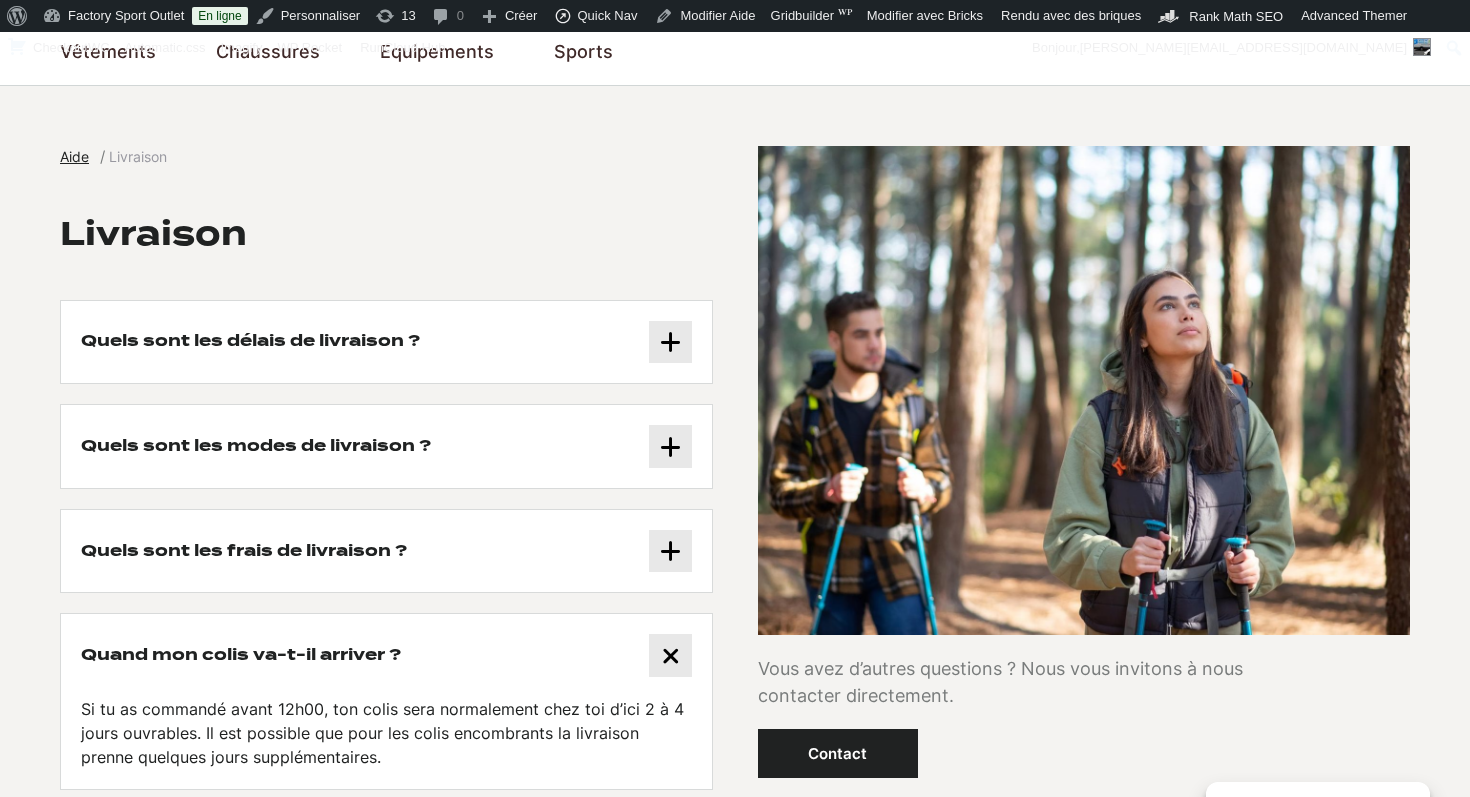 click on "Quels sont les délais de livraison ?" at bounding box center (386, 342) 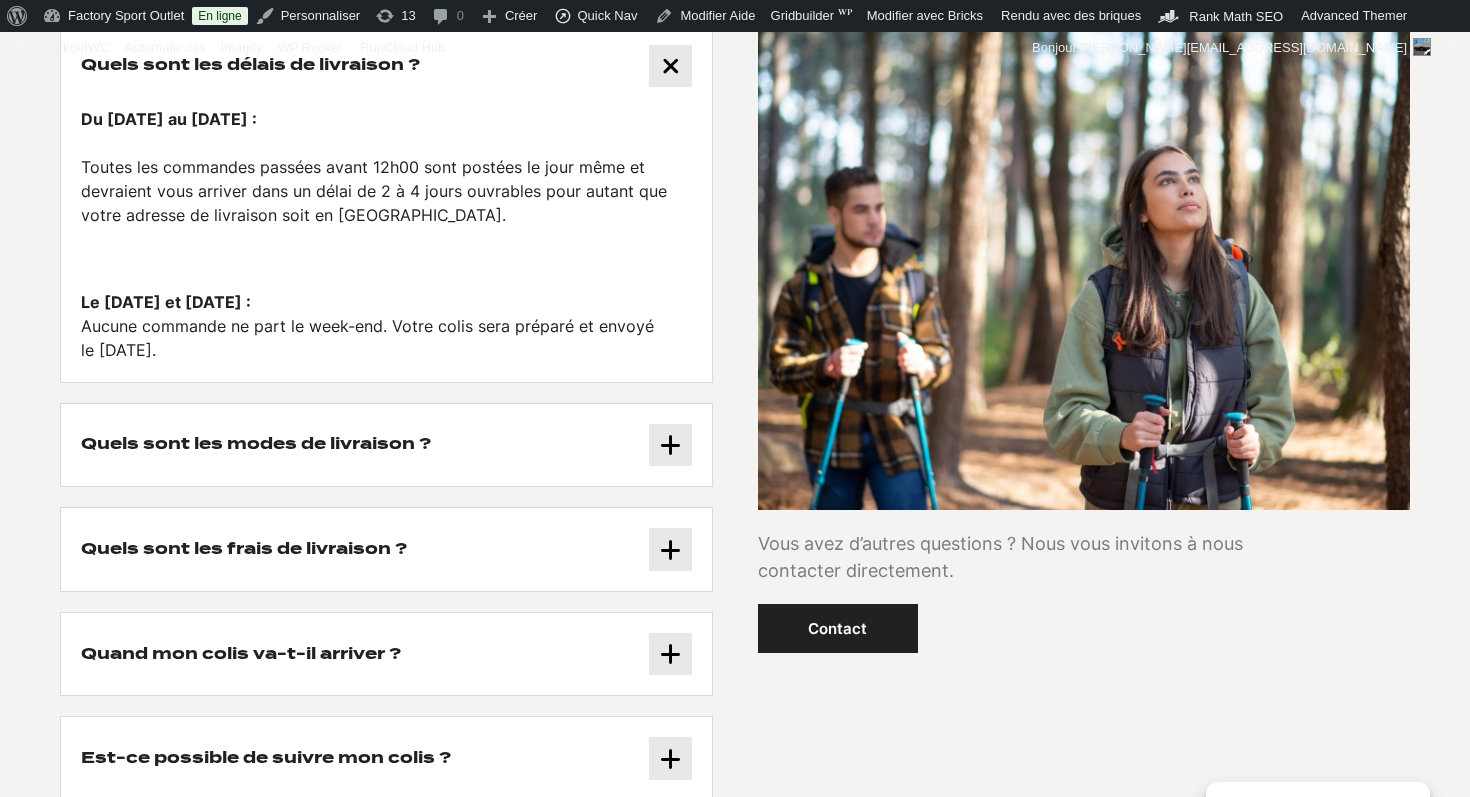 click on "Quels sont les modes de livraison ?" at bounding box center [386, 445] 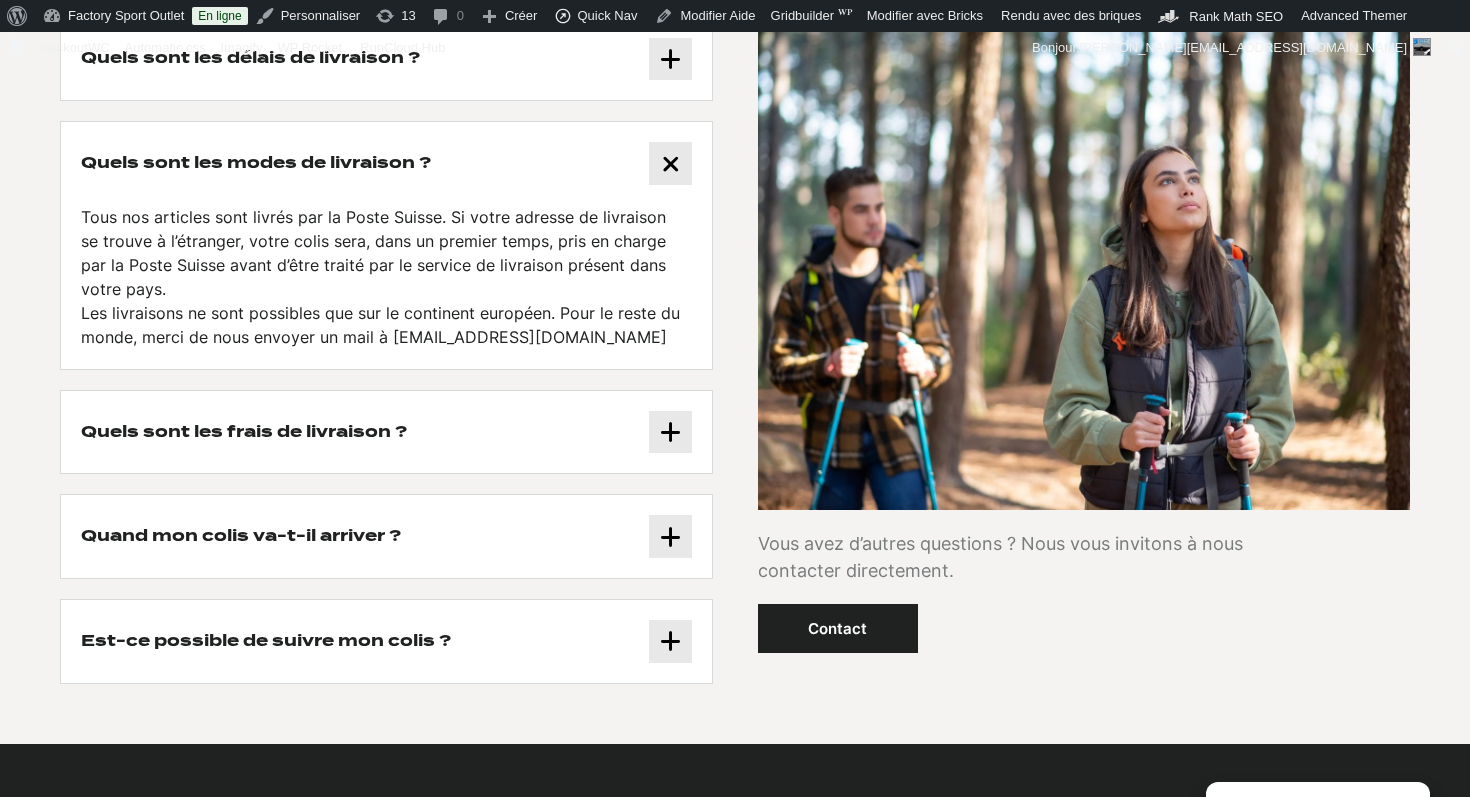 scroll, scrollTop: 434, scrollLeft: 0, axis: vertical 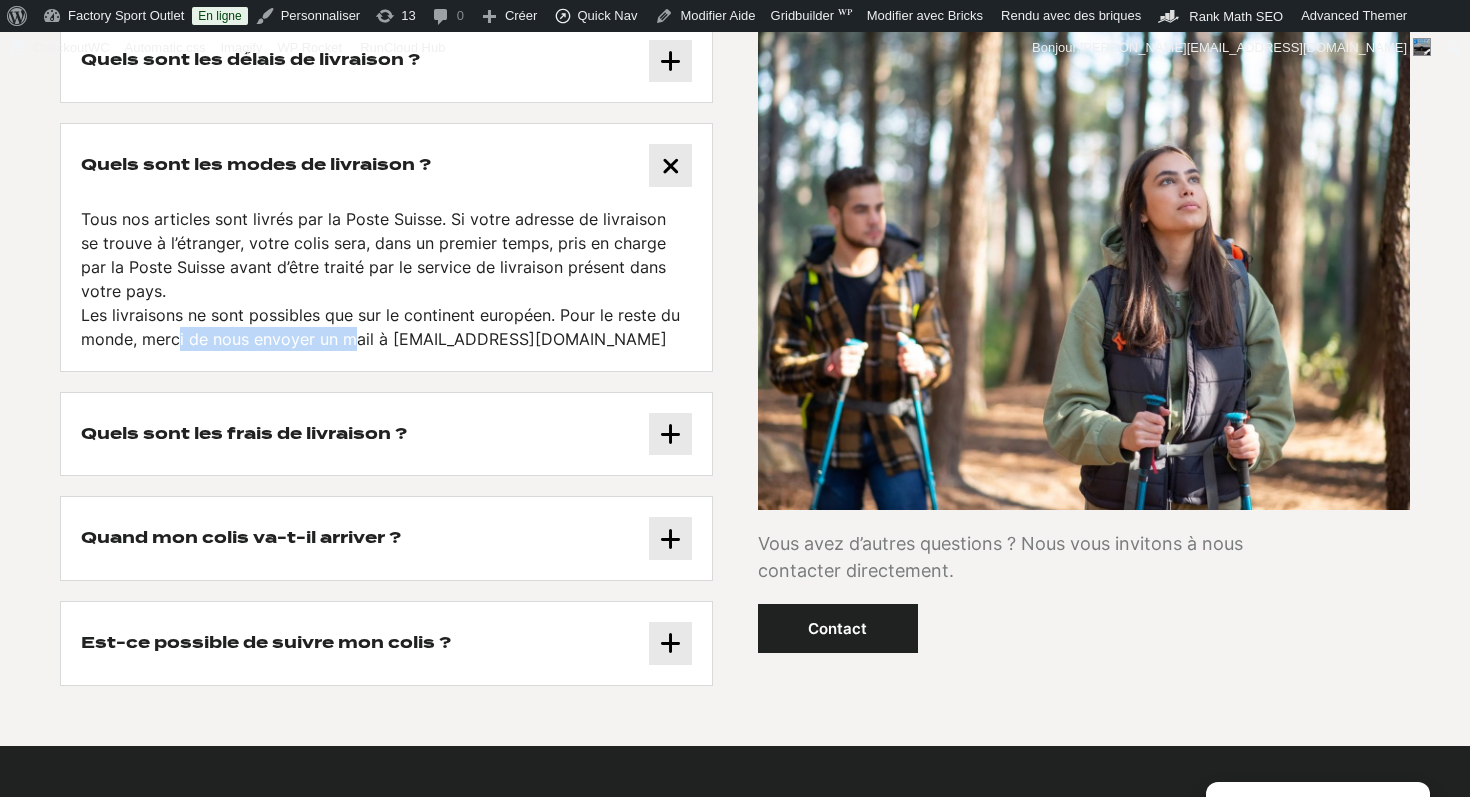 drag, startPoint x: 169, startPoint y: 339, endPoint x: 354, endPoint y: 336, distance: 185.02432 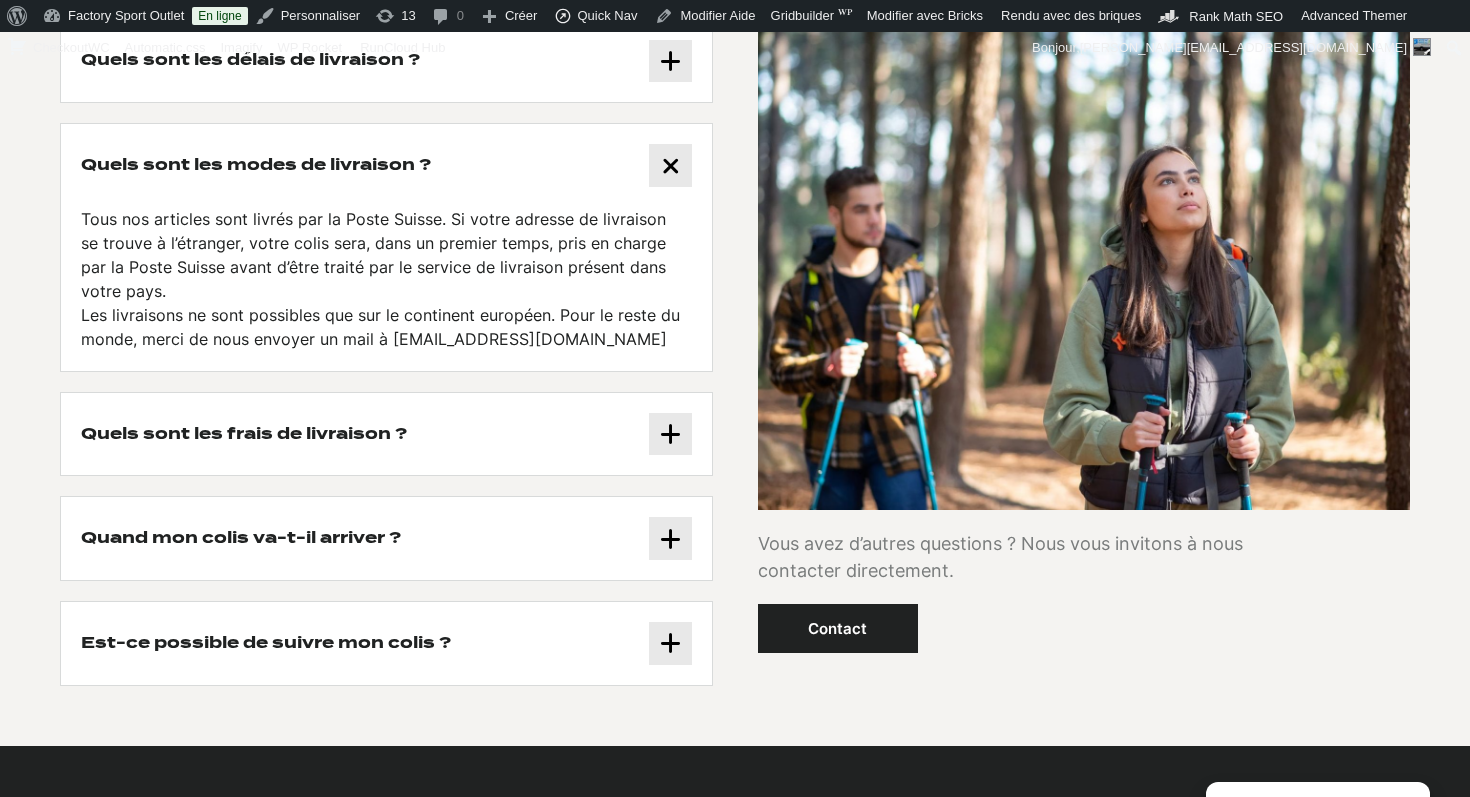 click on "Tous nos articles sont livrés par la Poste Suisse. Si votre adresse de livraison se trouve à l’étranger, votre colis sera, dans un premier temps, pris en charge par la Poste Suisse avant d’être traité par le service de livraison présent dans votre pays.
Les livraisons ne sont possibles que sur le continent européen. Pour le reste du monde, merci de nous envoyer un mail à info@factorysportoutlet.ch" at bounding box center (386, 279) 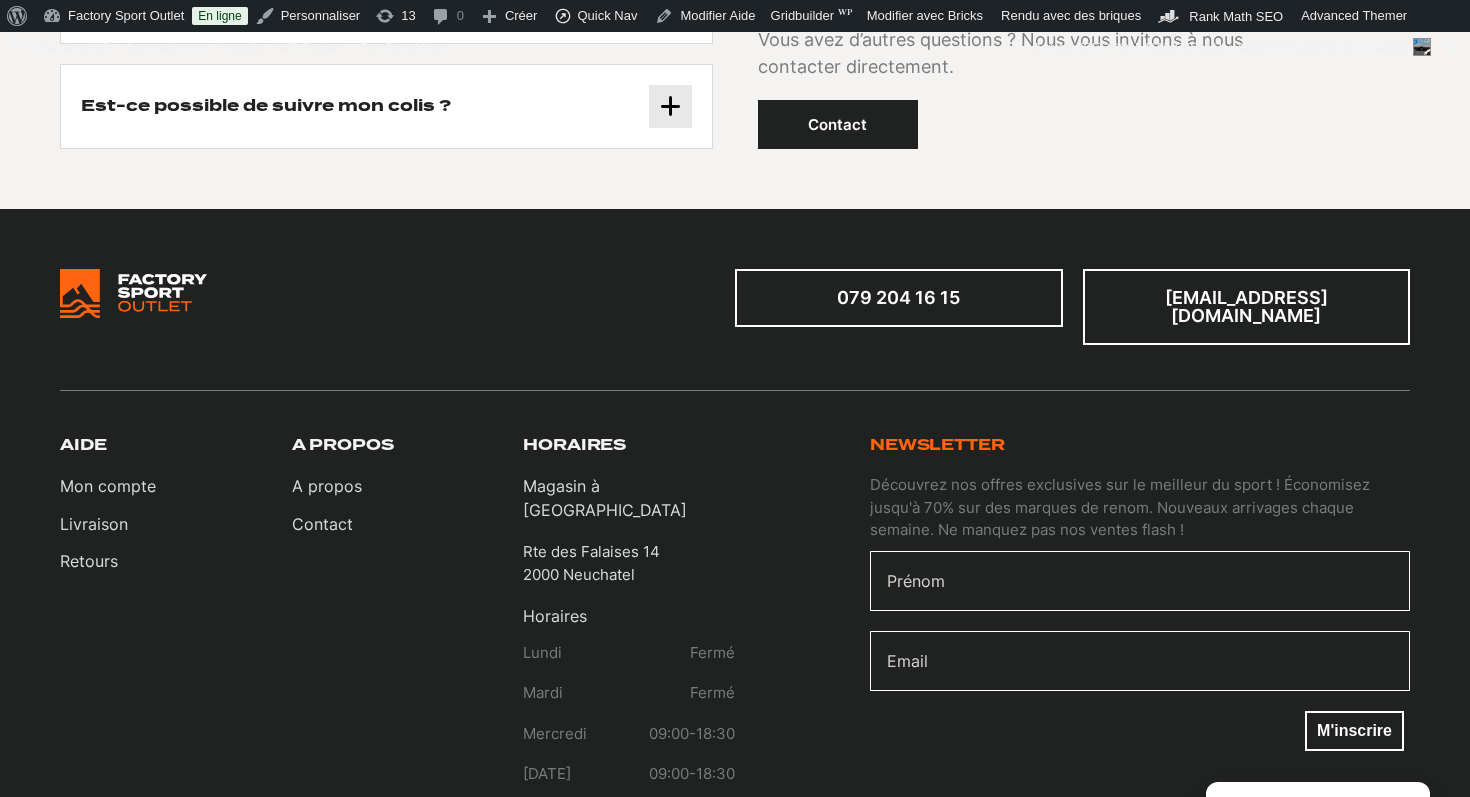 scroll, scrollTop: 892, scrollLeft: 0, axis: vertical 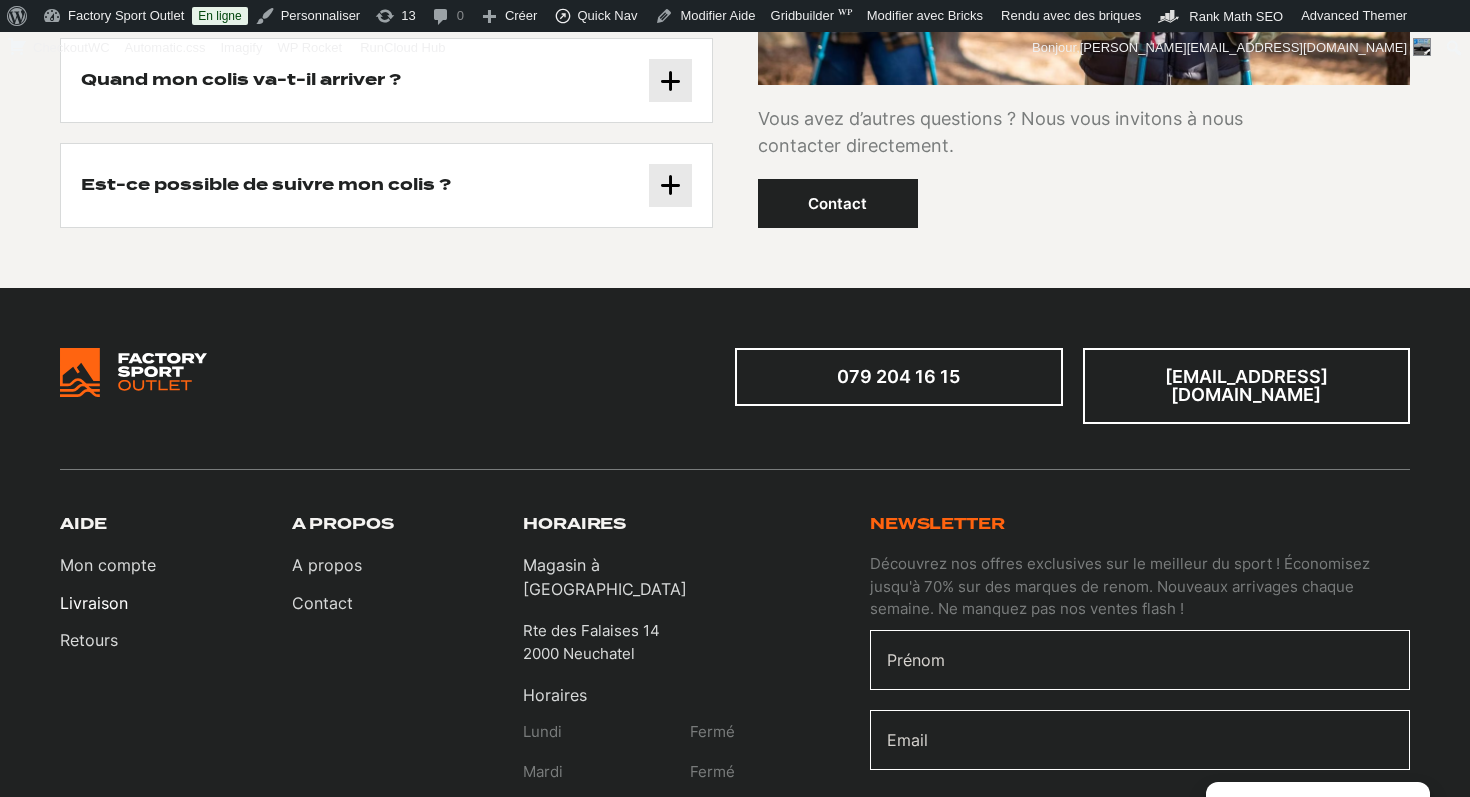 click on "Livraison" at bounding box center (108, 603) 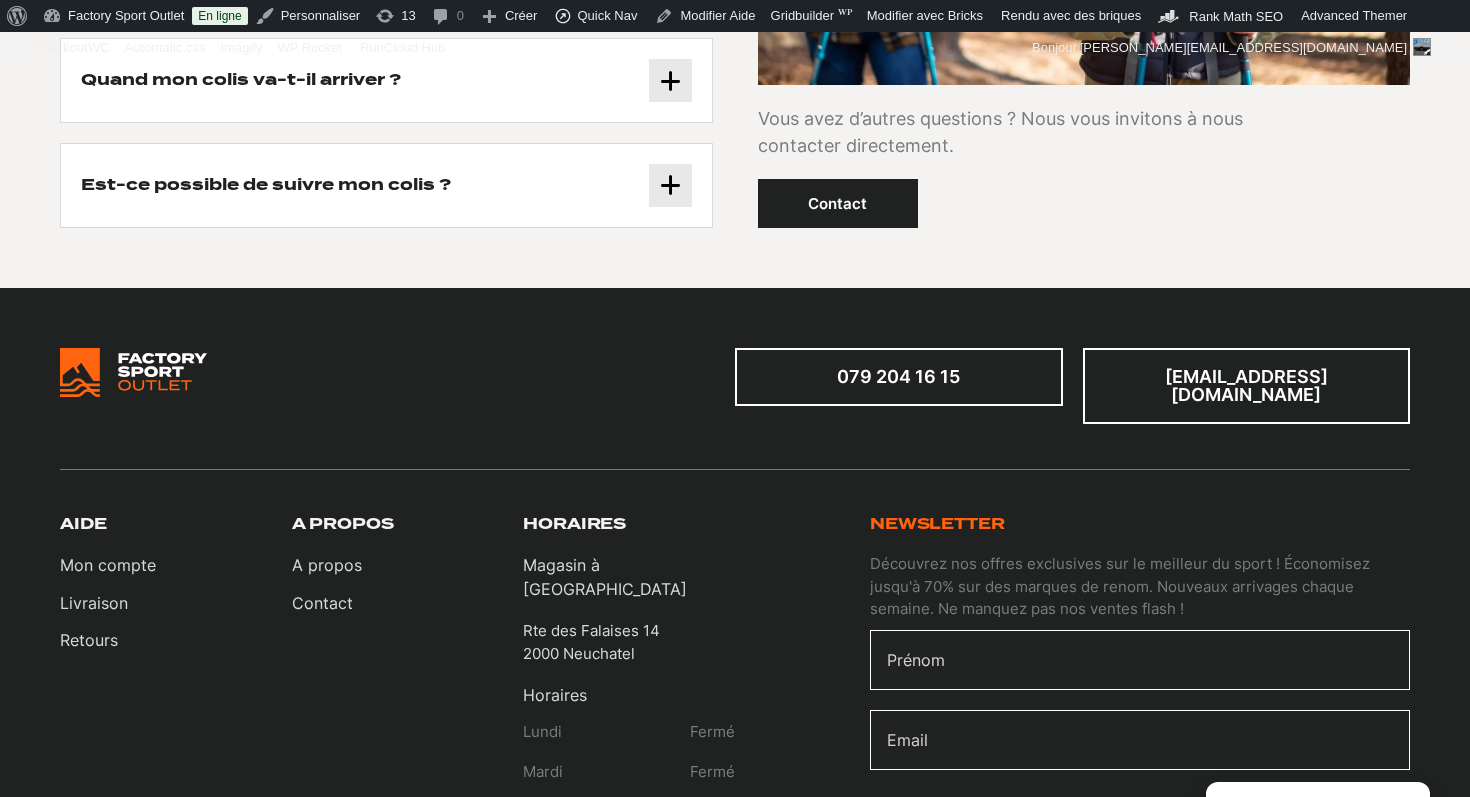 scroll, scrollTop: 977, scrollLeft: 0, axis: vertical 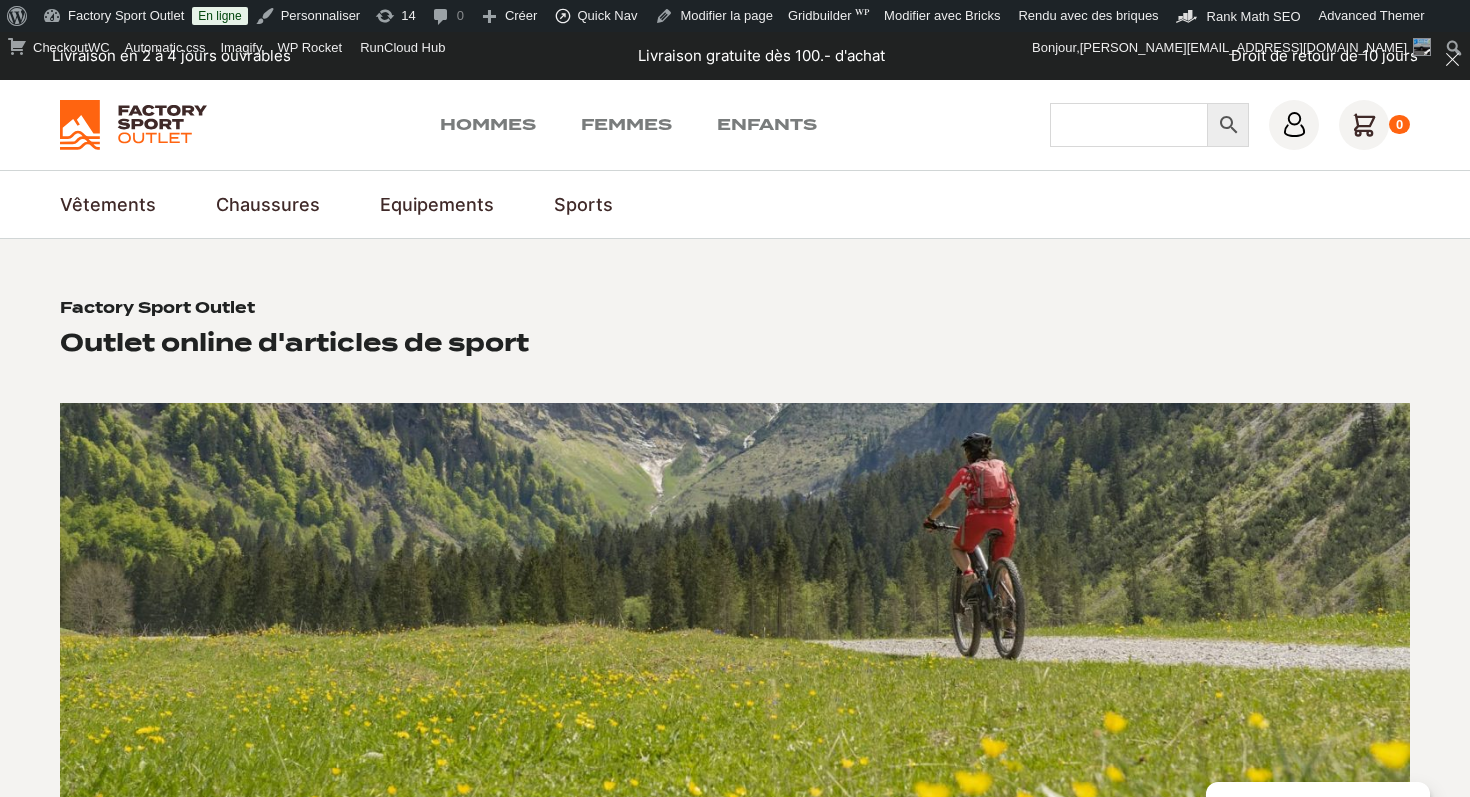 click on "Chercher" at bounding box center [1129, 125] 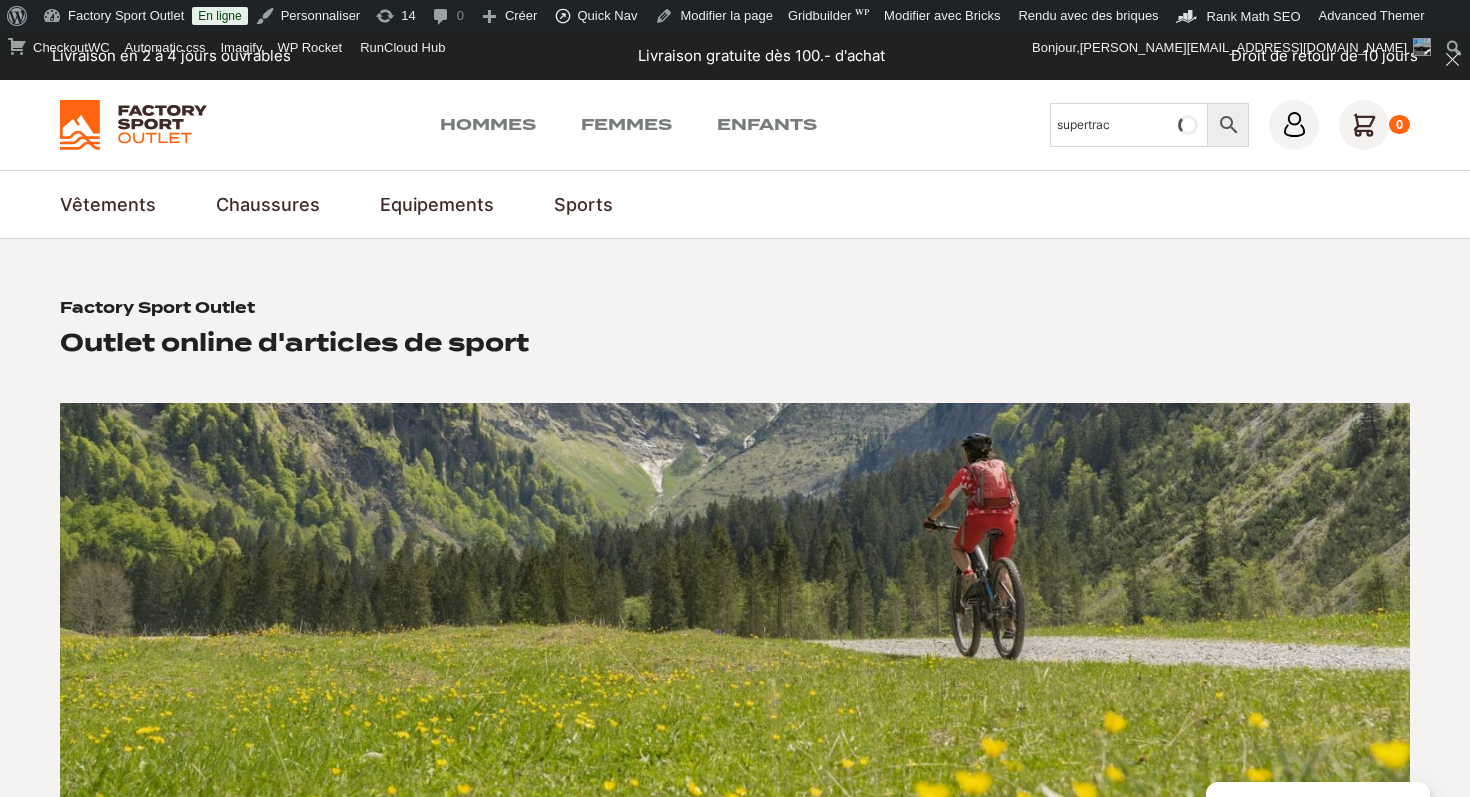 type on "supertrac" 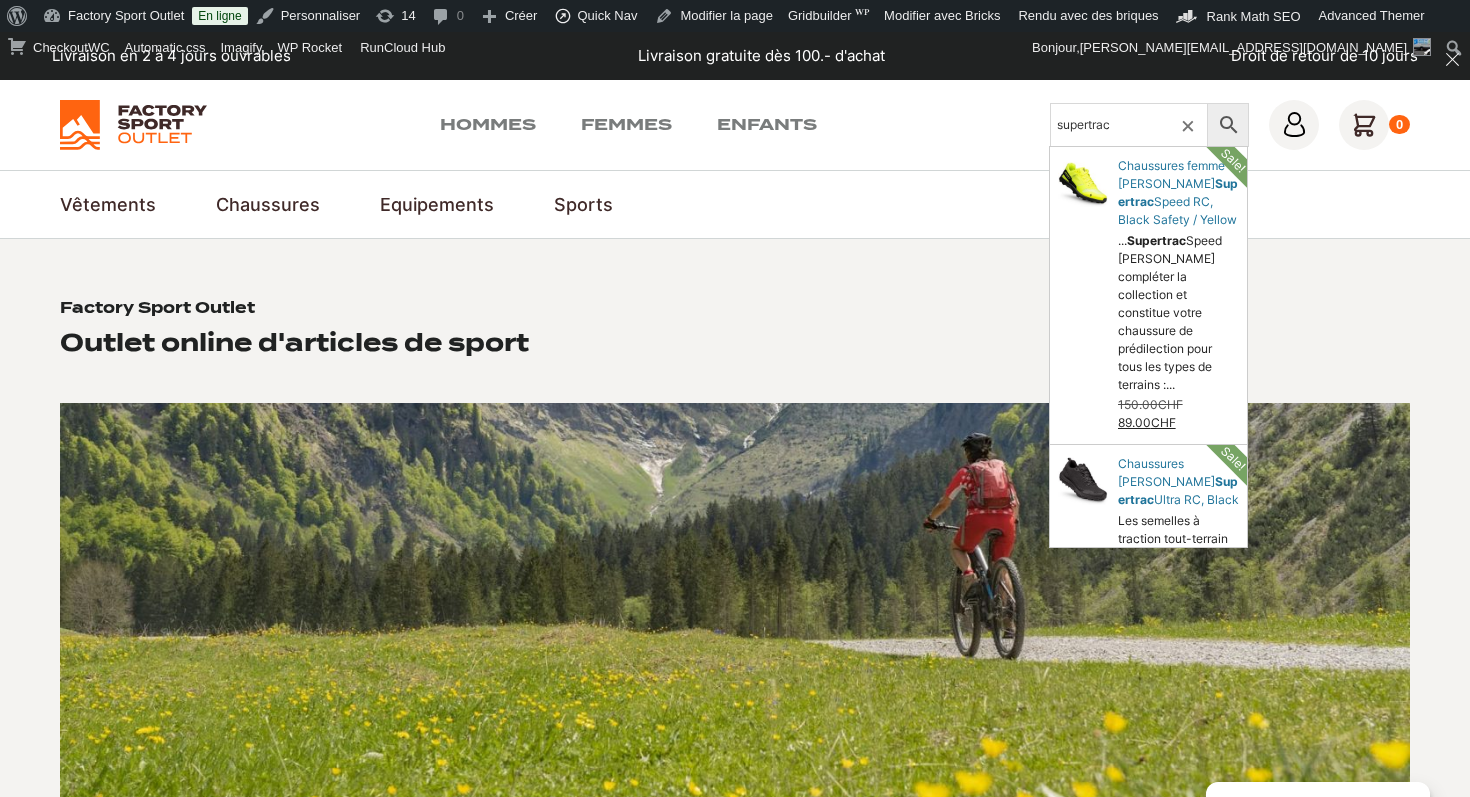 scroll, scrollTop: 8, scrollLeft: 0, axis: vertical 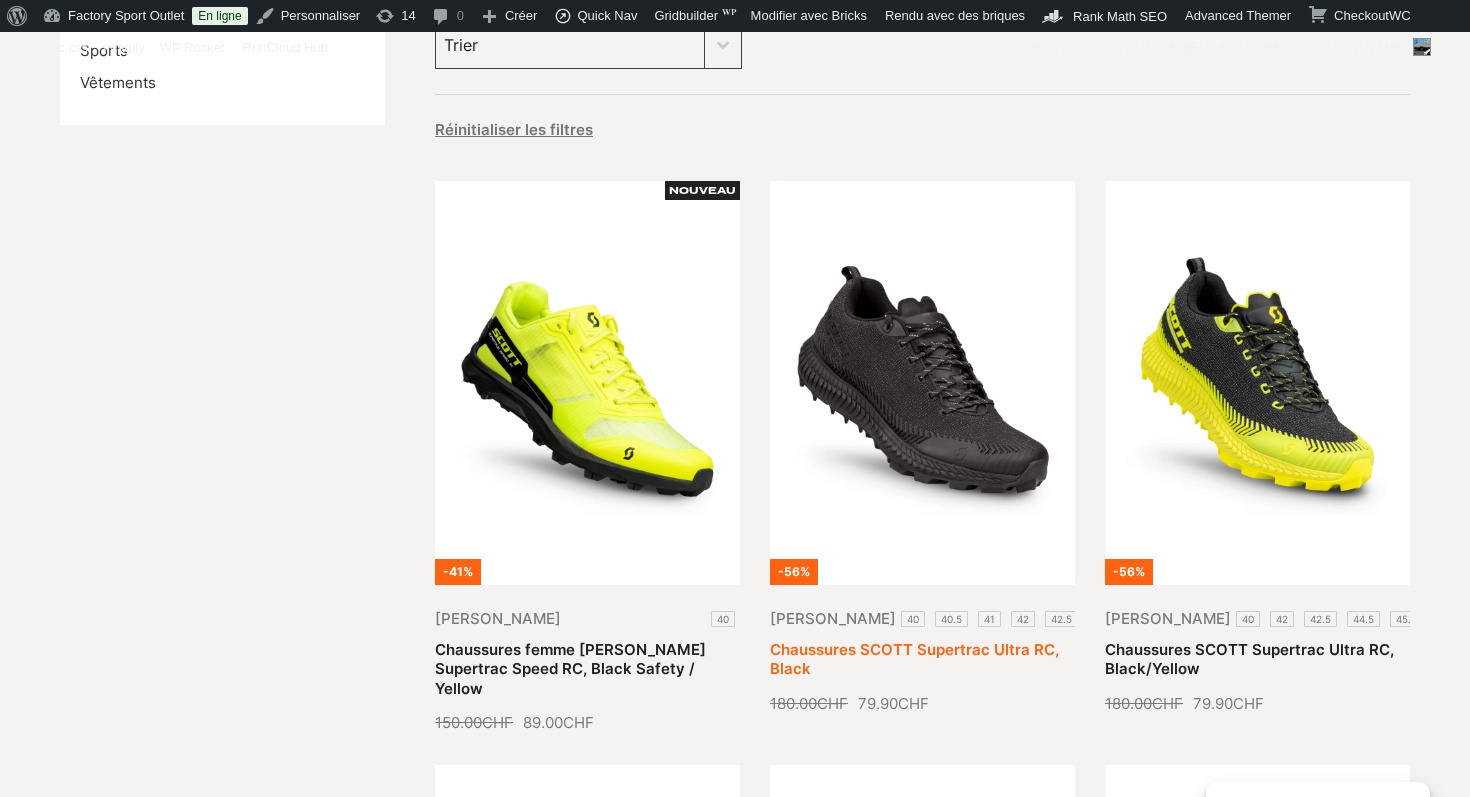 click on "Chaussures SCOTT Supertrac Ultra RC, Black" at bounding box center [914, 659] 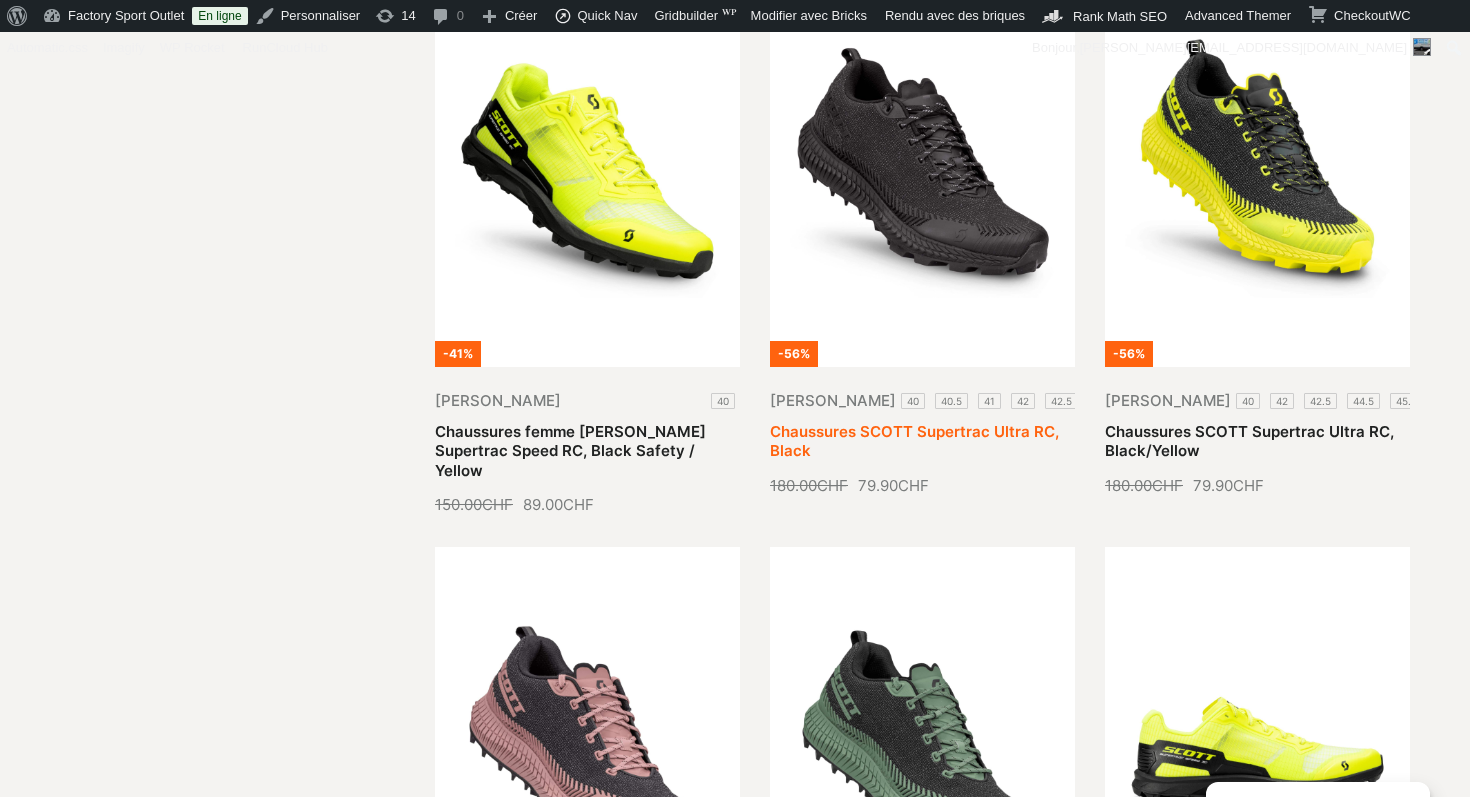 scroll, scrollTop: 798, scrollLeft: 0, axis: vertical 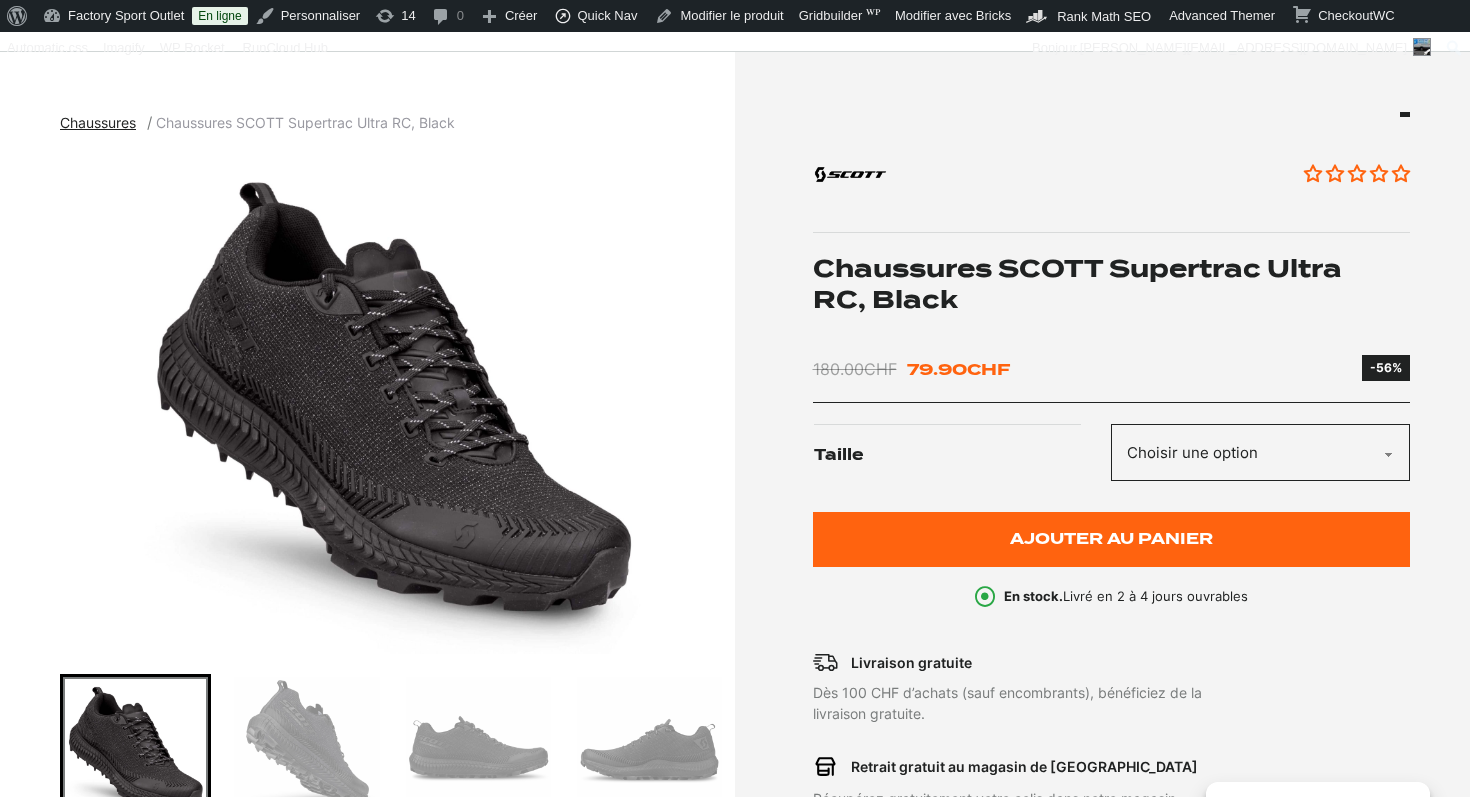 click on "Choisir une option 40 40.5 41 42 42.5 43 44 44.5 45 45.5 46 47" 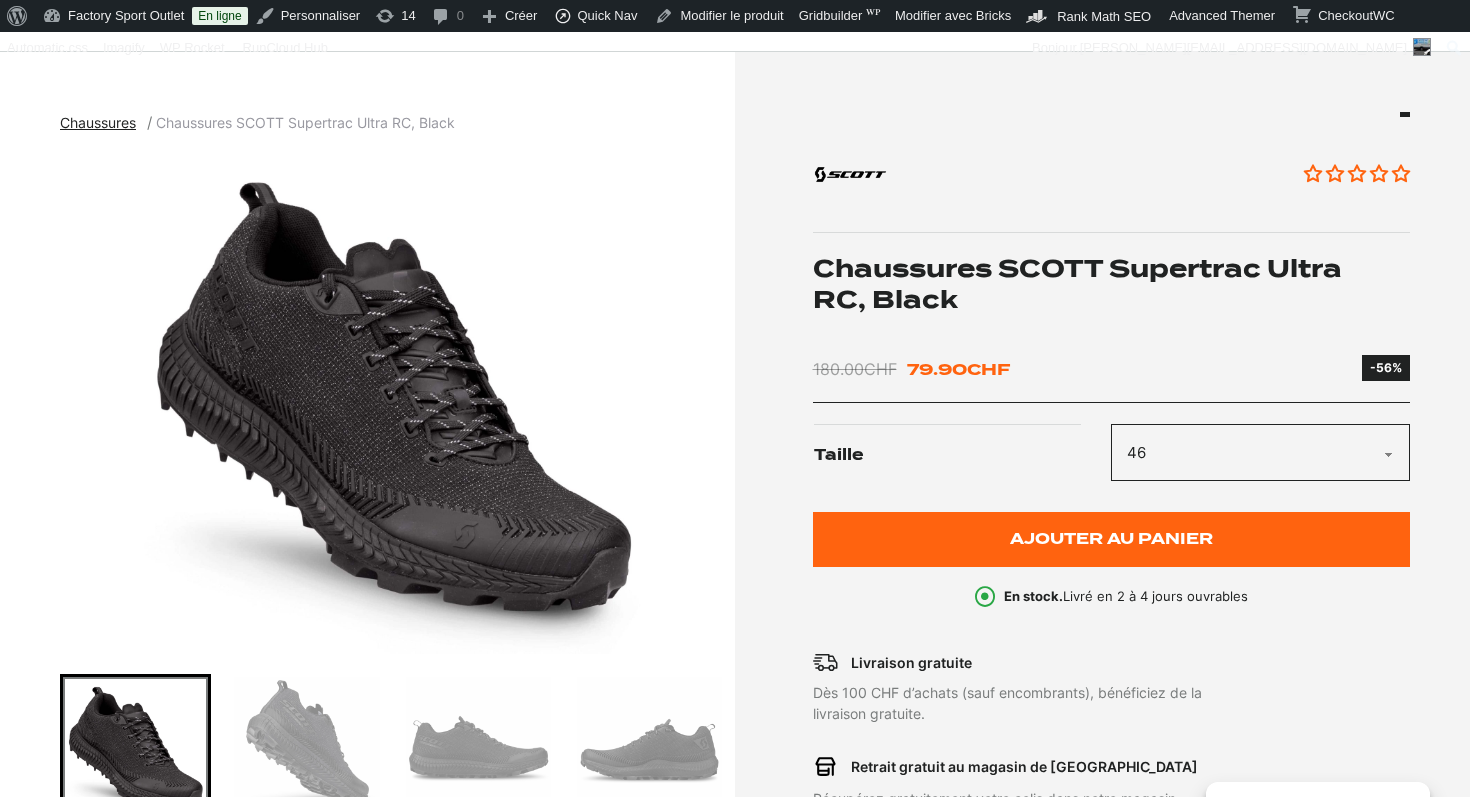 select on "46" 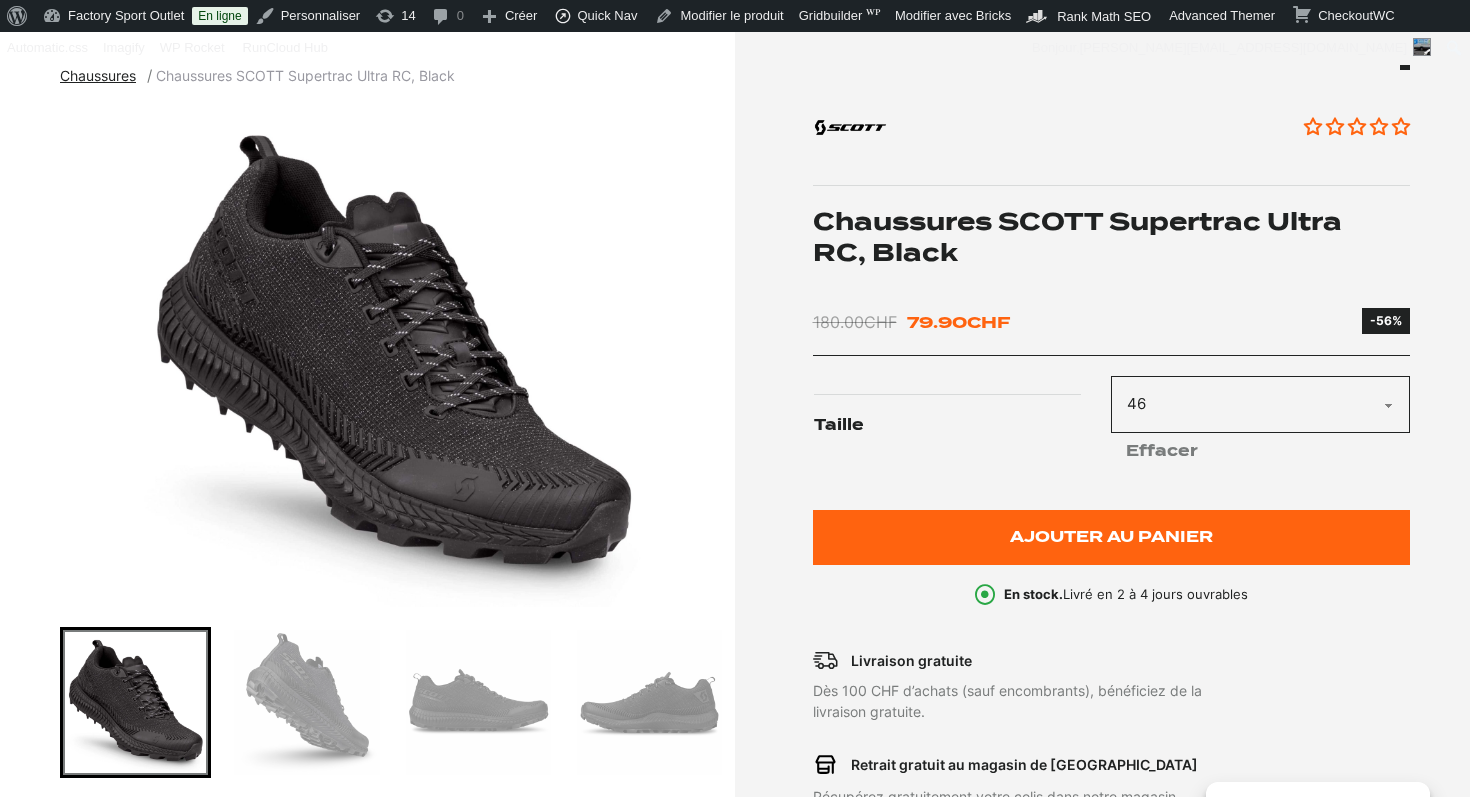 scroll, scrollTop: 244, scrollLeft: 0, axis: vertical 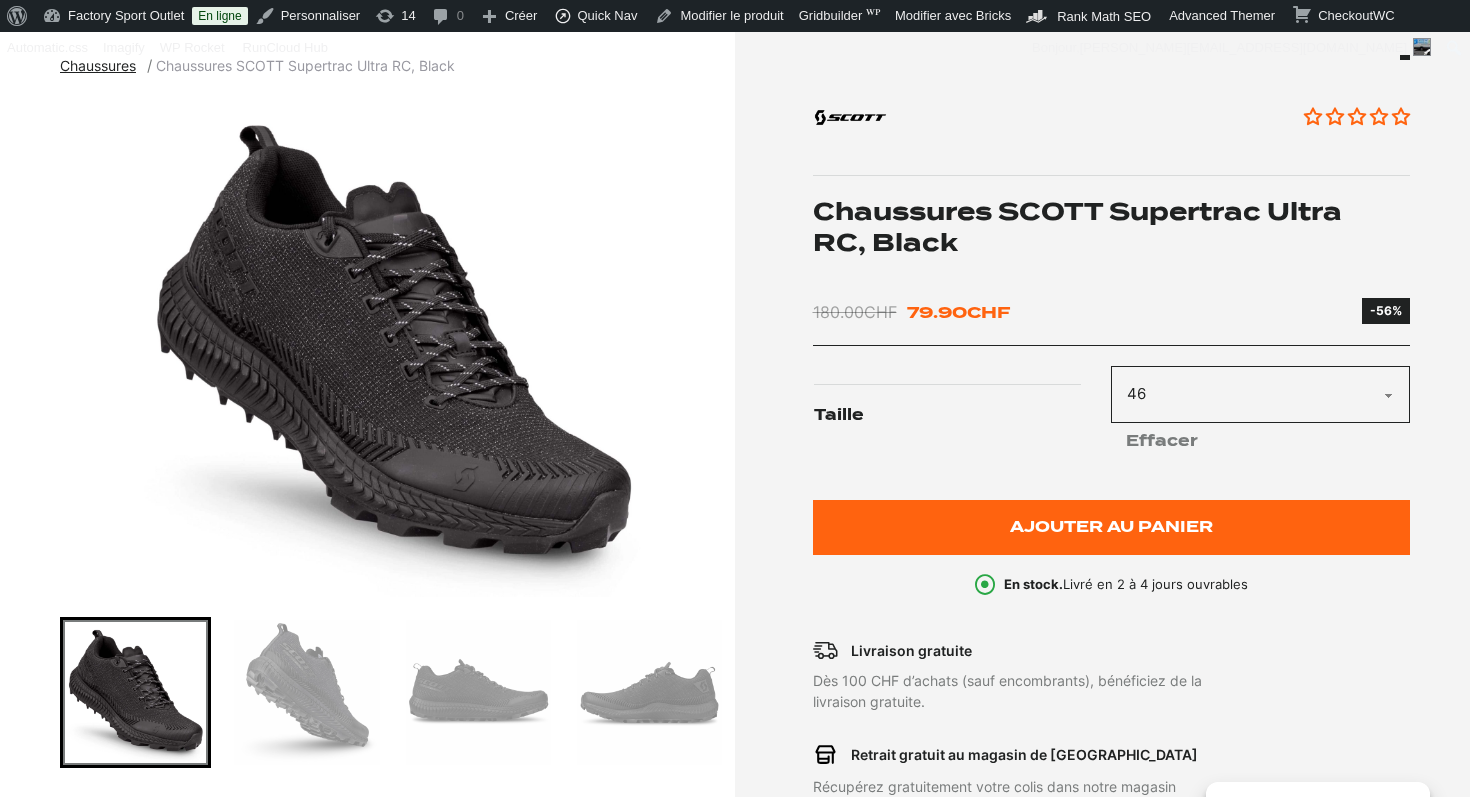 click on "Effacer" 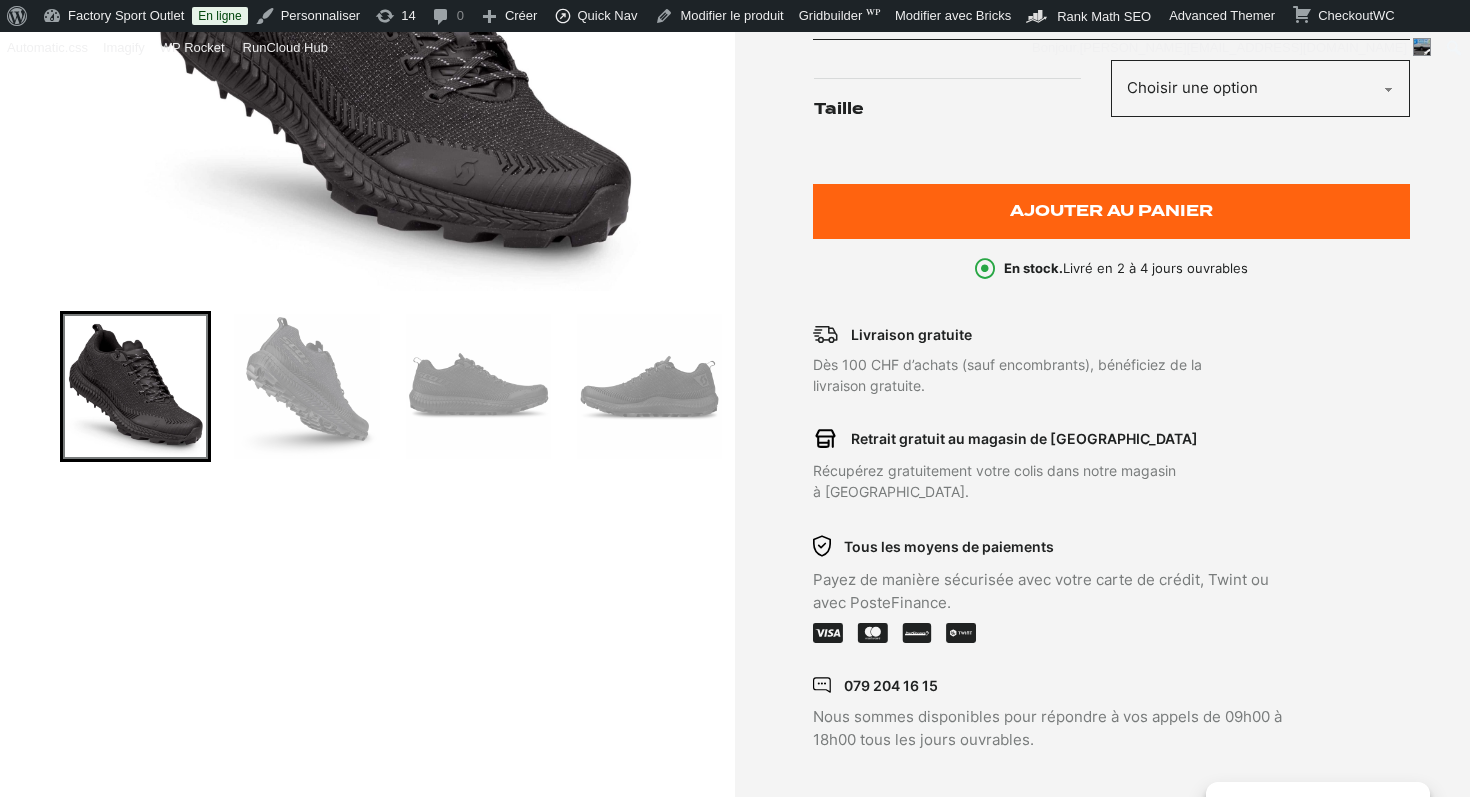 scroll, scrollTop: 0, scrollLeft: 0, axis: both 